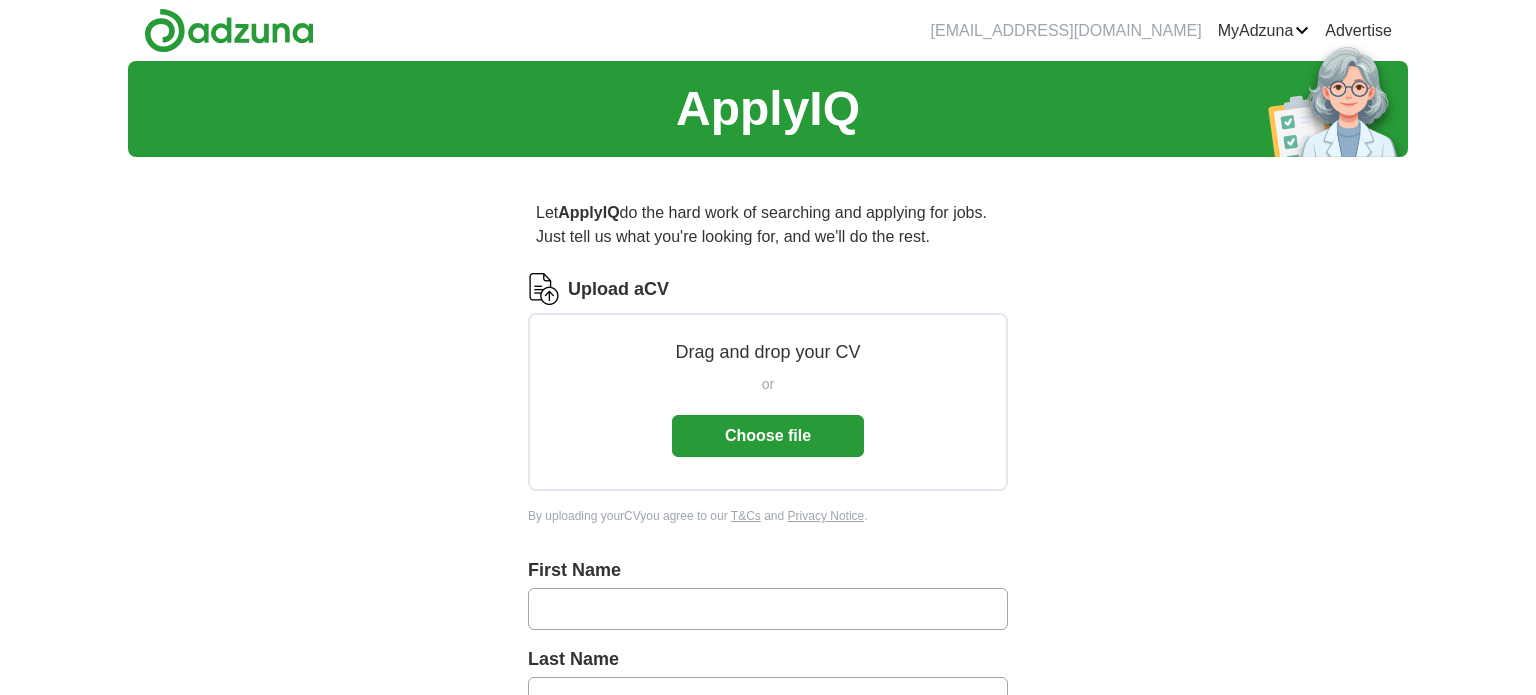 scroll, scrollTop: 0, scrollLeft: 0, axis: both 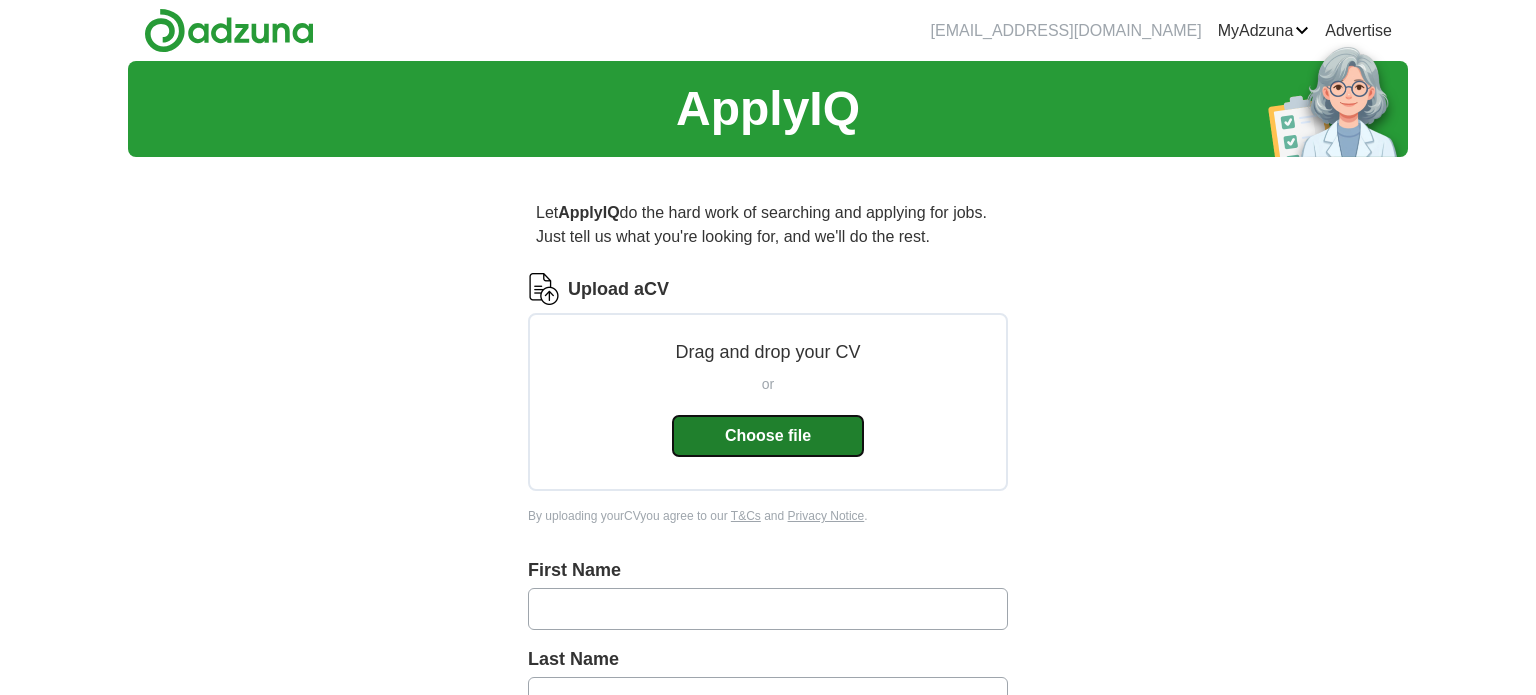 click on "Choose file" at bounding box center [768, 436] 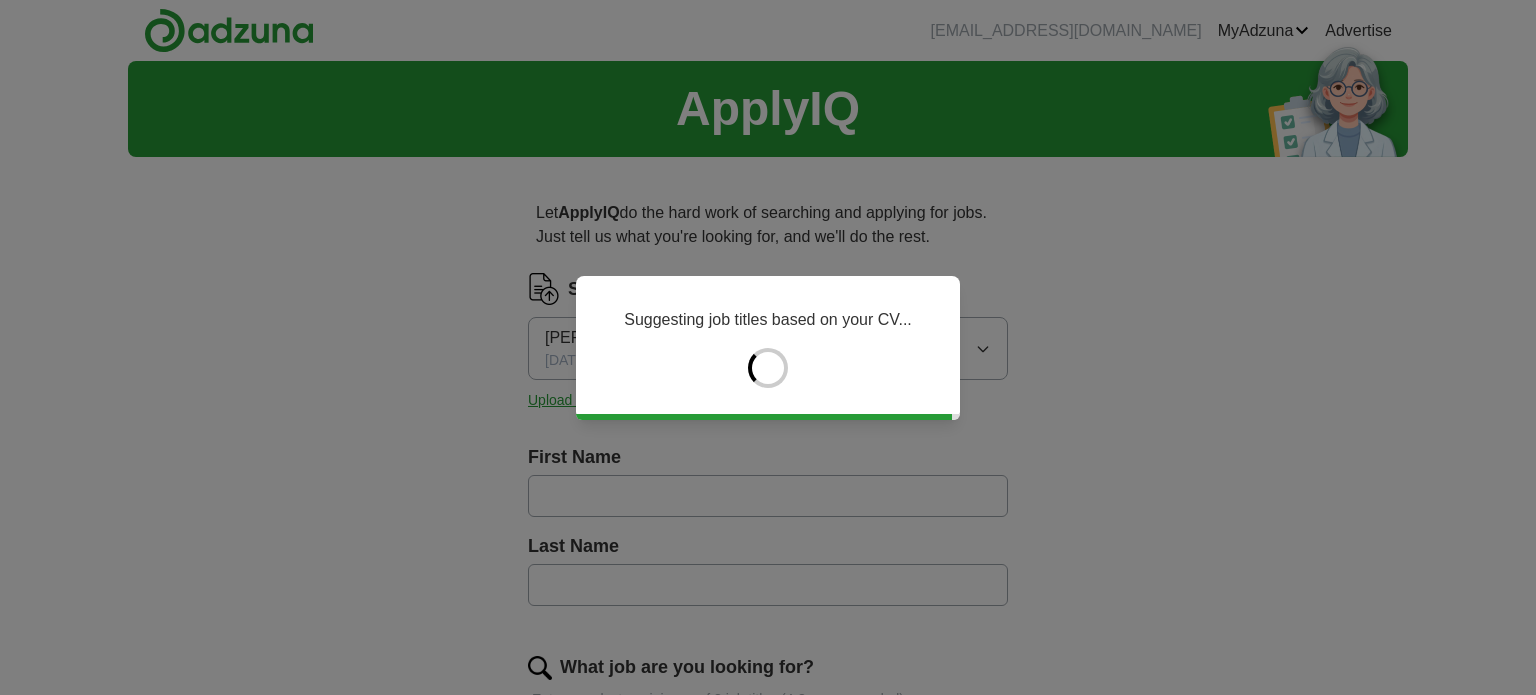 type on "******" 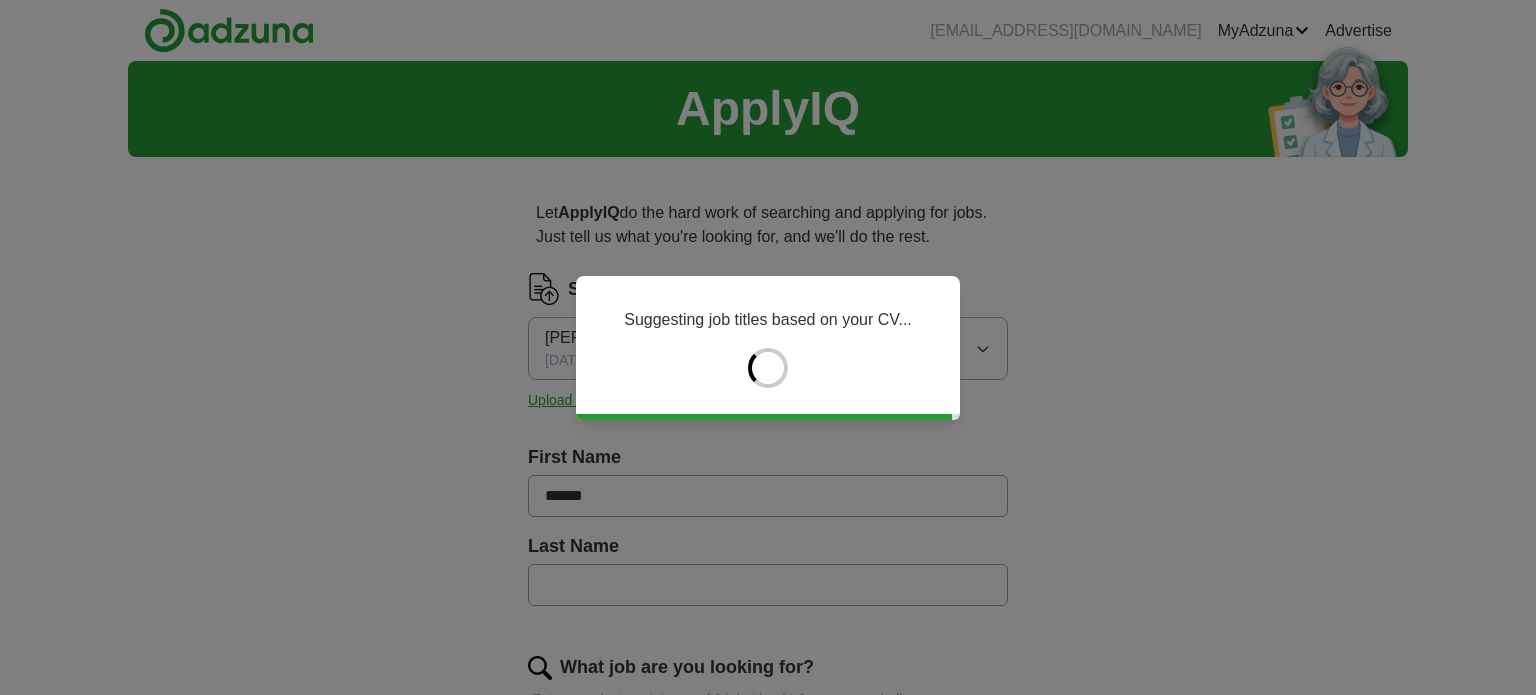 type on "***" 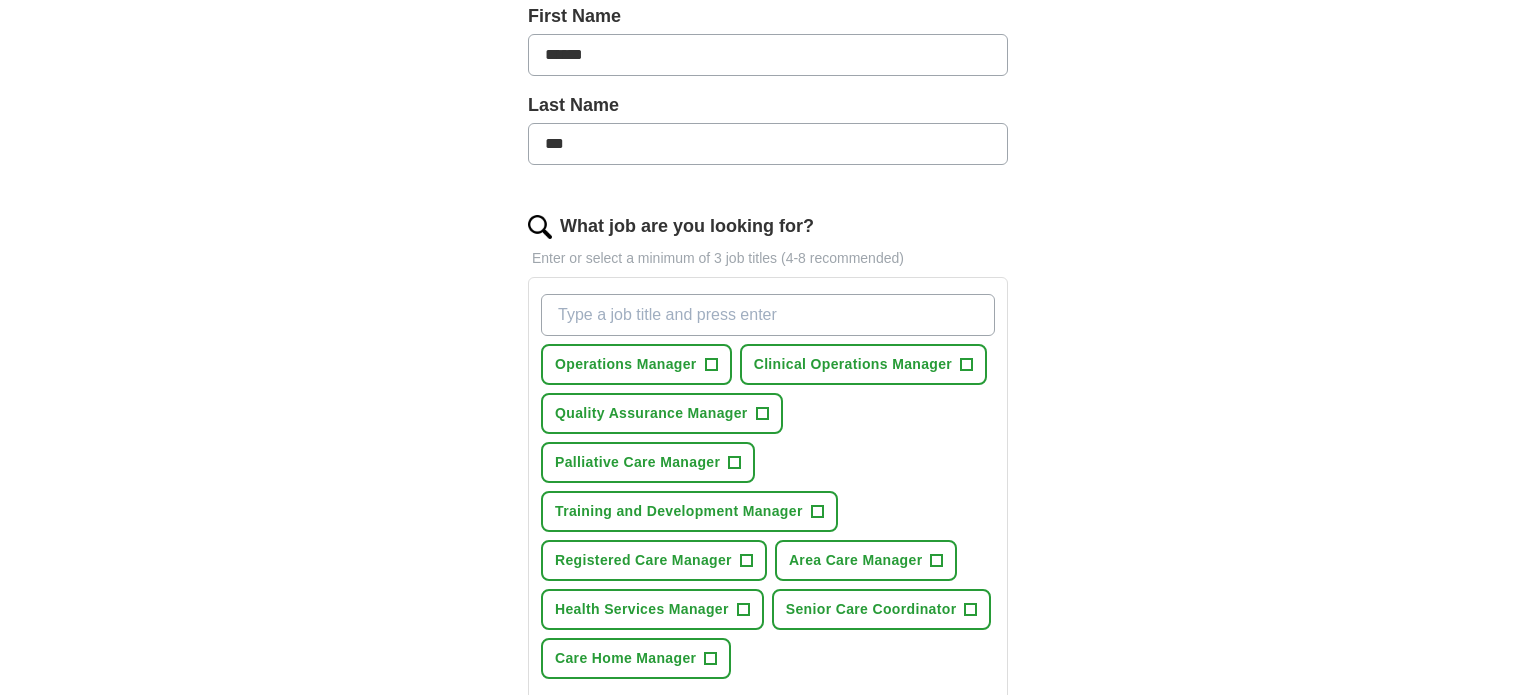 scroll, scrollTop: 445, scrollLeft: 0, axis: vertical 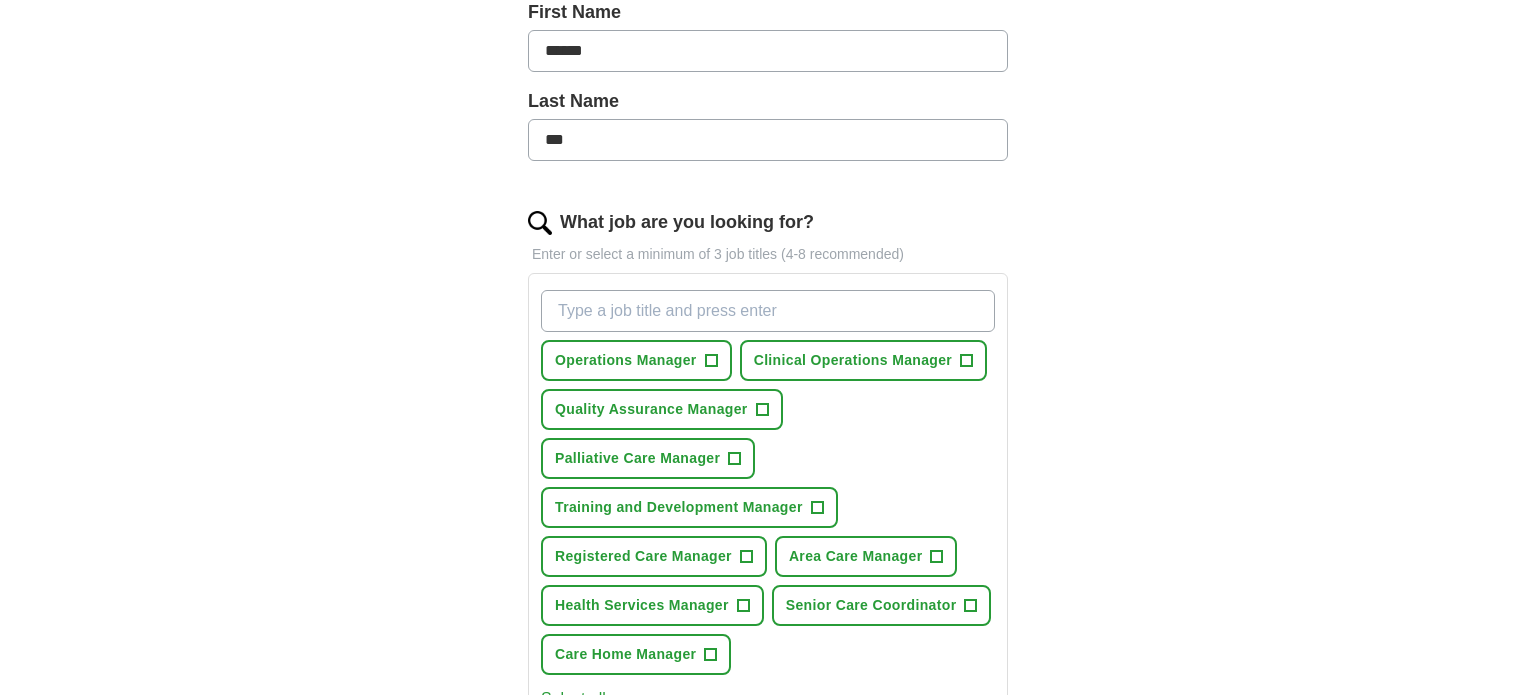 click on "What job are you looking for?" at bounding box center [768, 311] 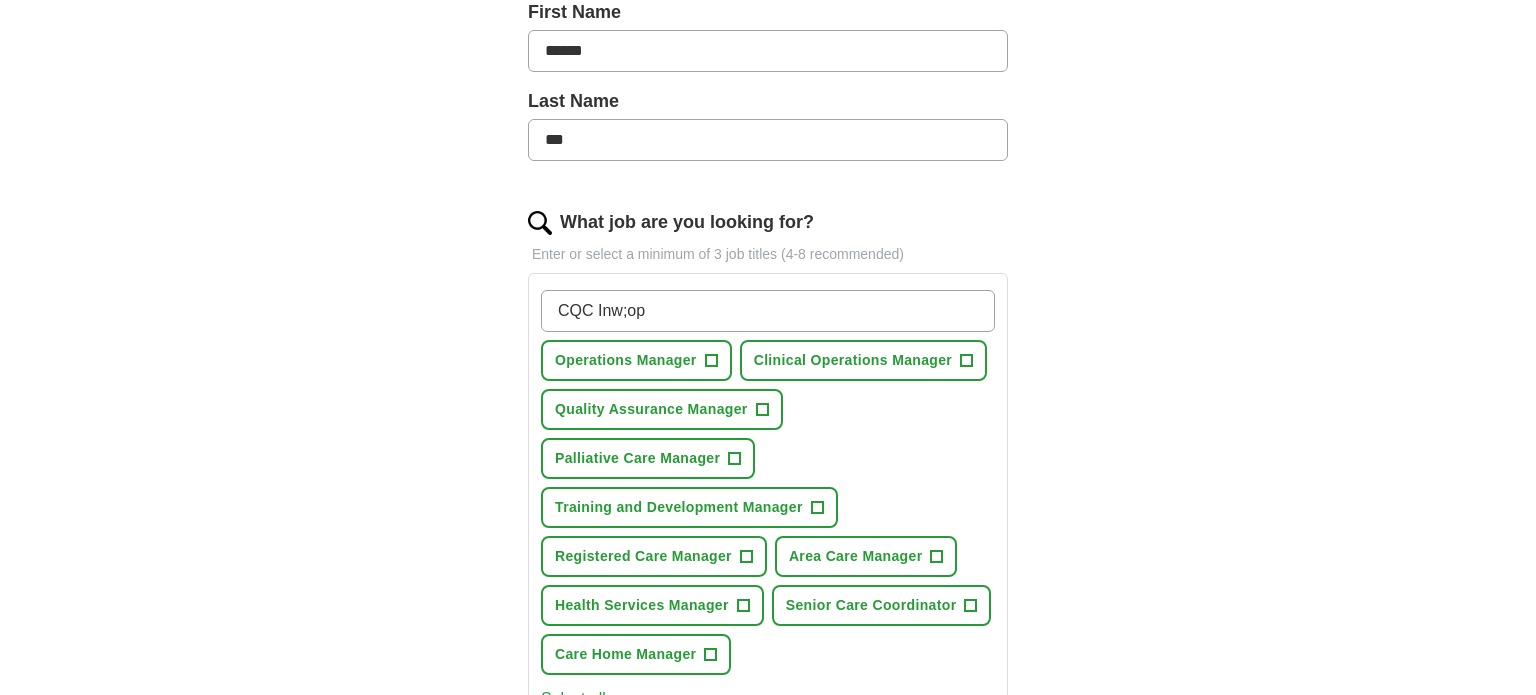 type on "CQC Inw;o" 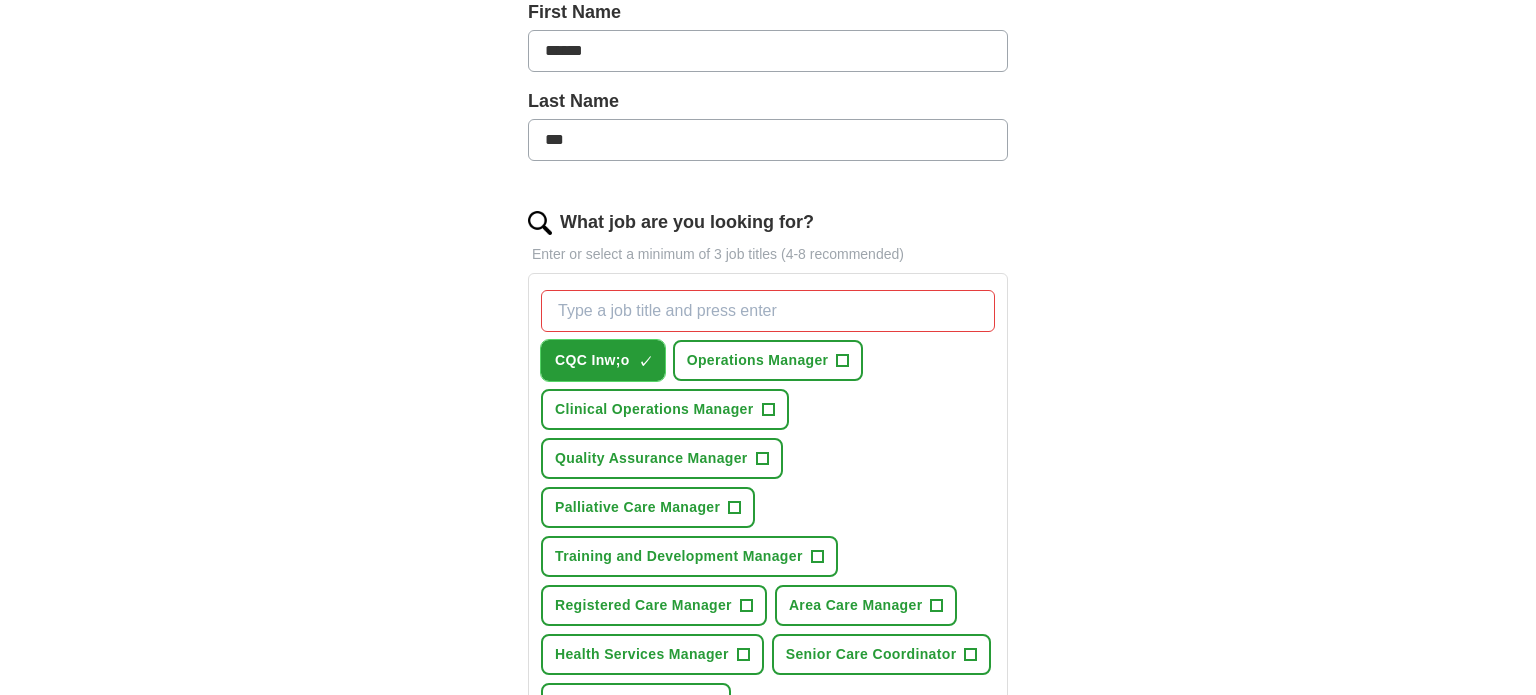 drag, startPoint x: 653, startPoint y: 362, endPoint x: 645, endPoint y: 351, distance: 13.601471 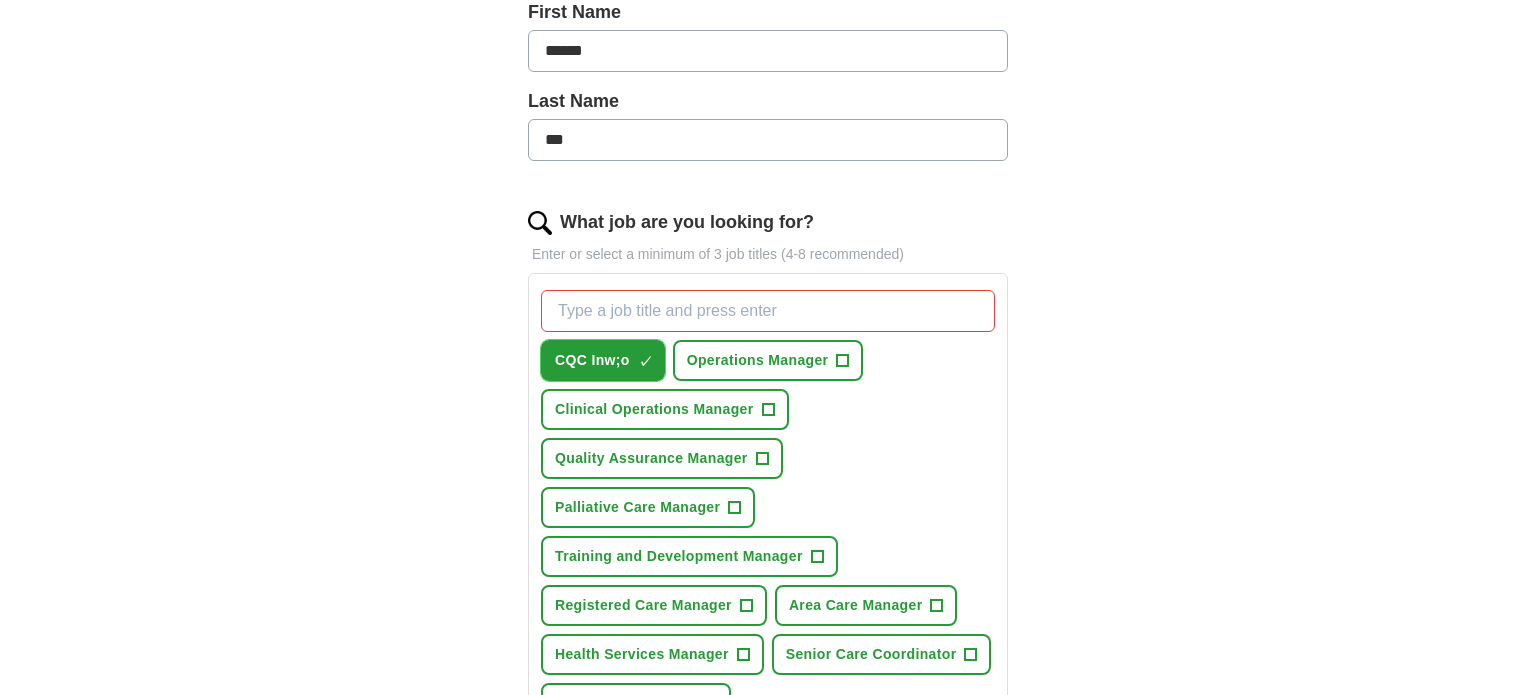 click on "CQC Inw;o ✓ ×" at bounding box center [603, 360] 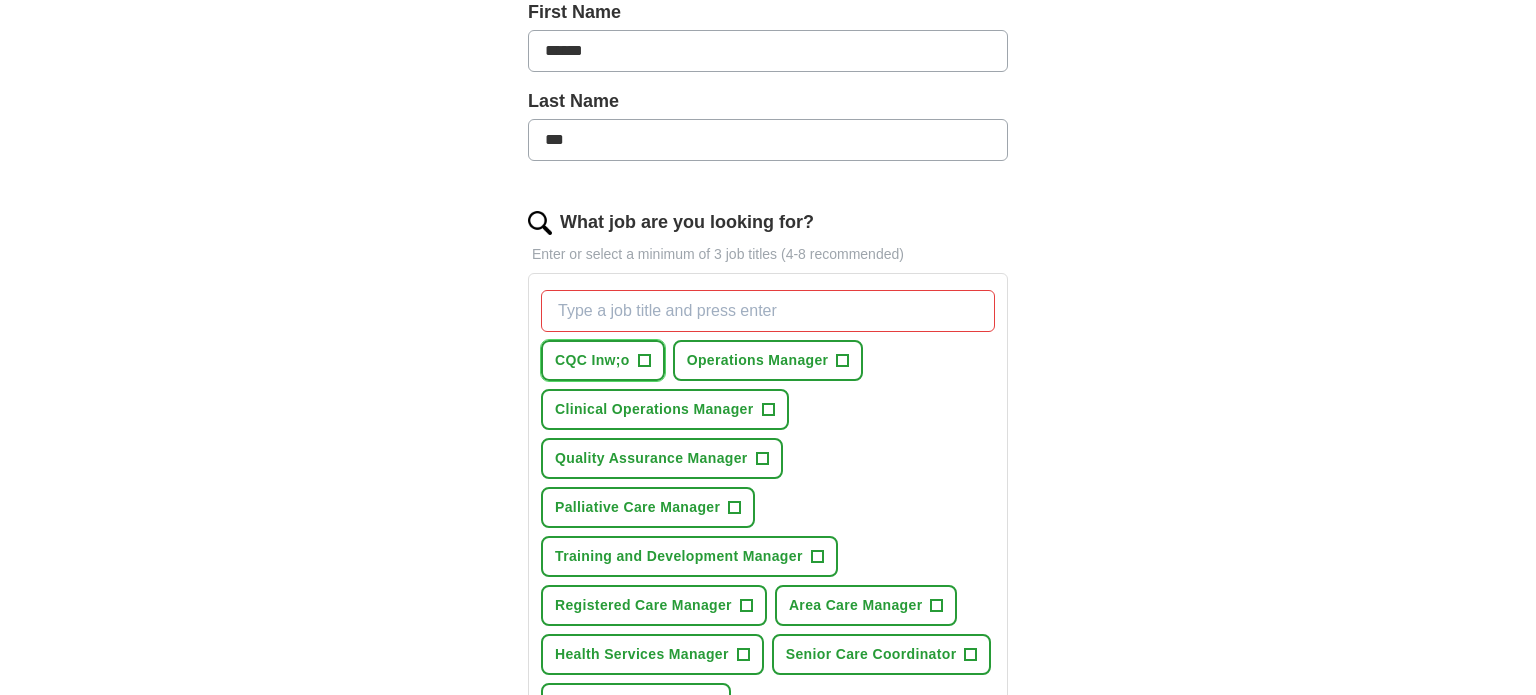 click on "+" at bounding box center [644, 361] 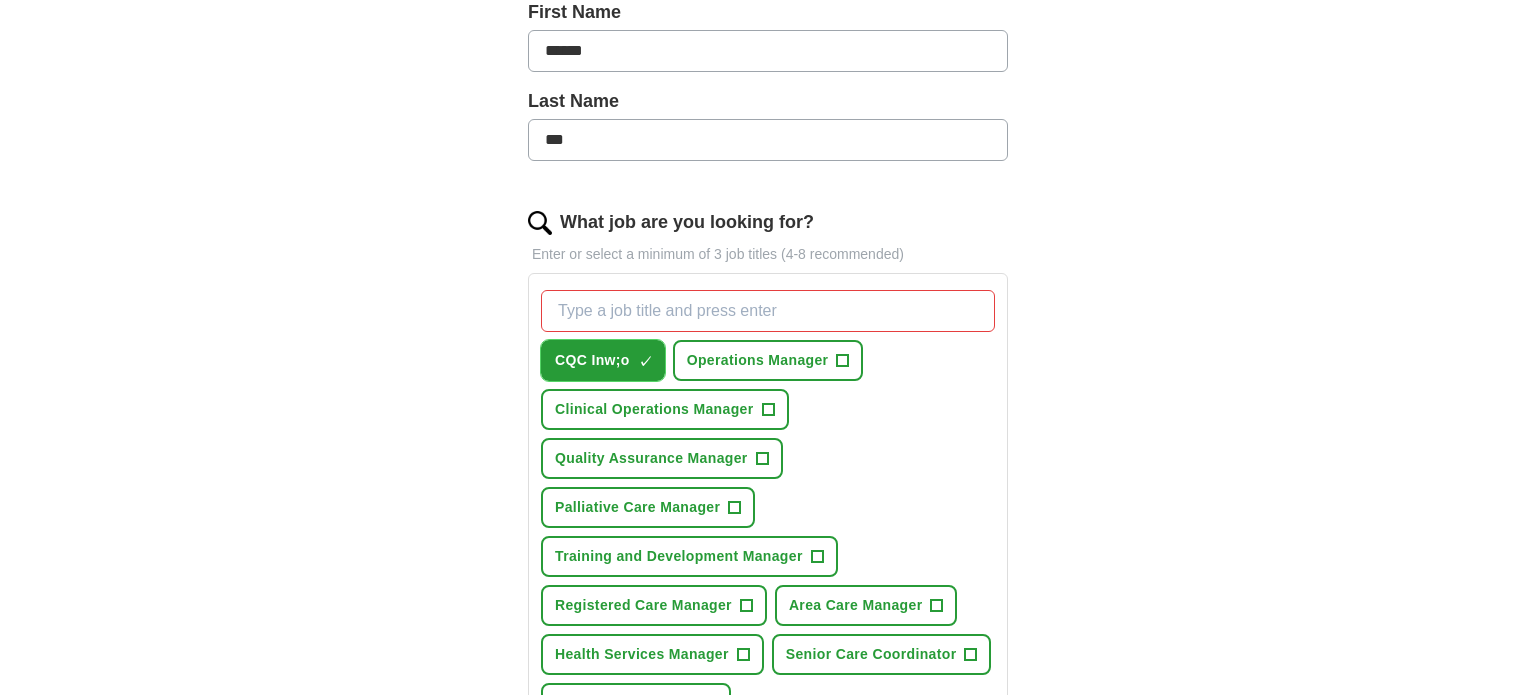 click on "×" at bounding box center [0, 0] 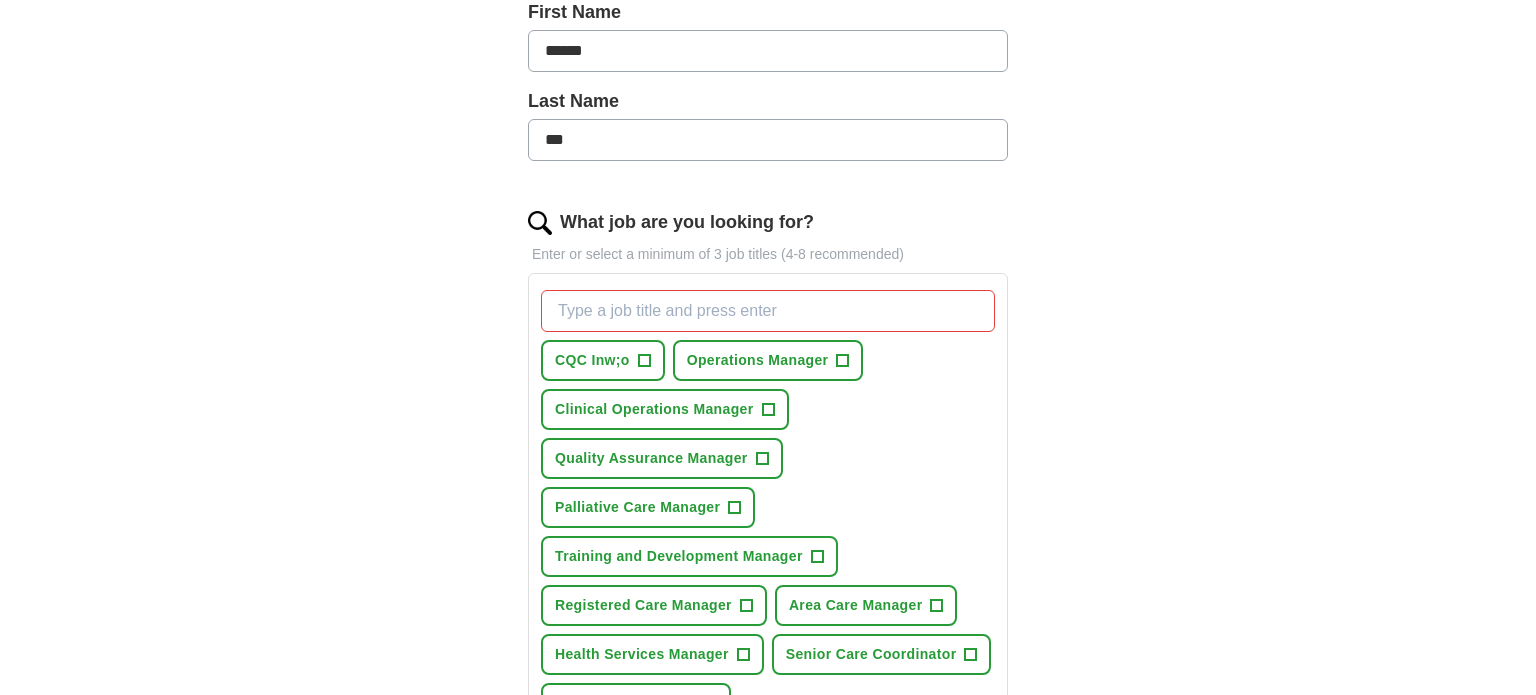 click on "What job are you looking for?" at bounding box center (768, 311) 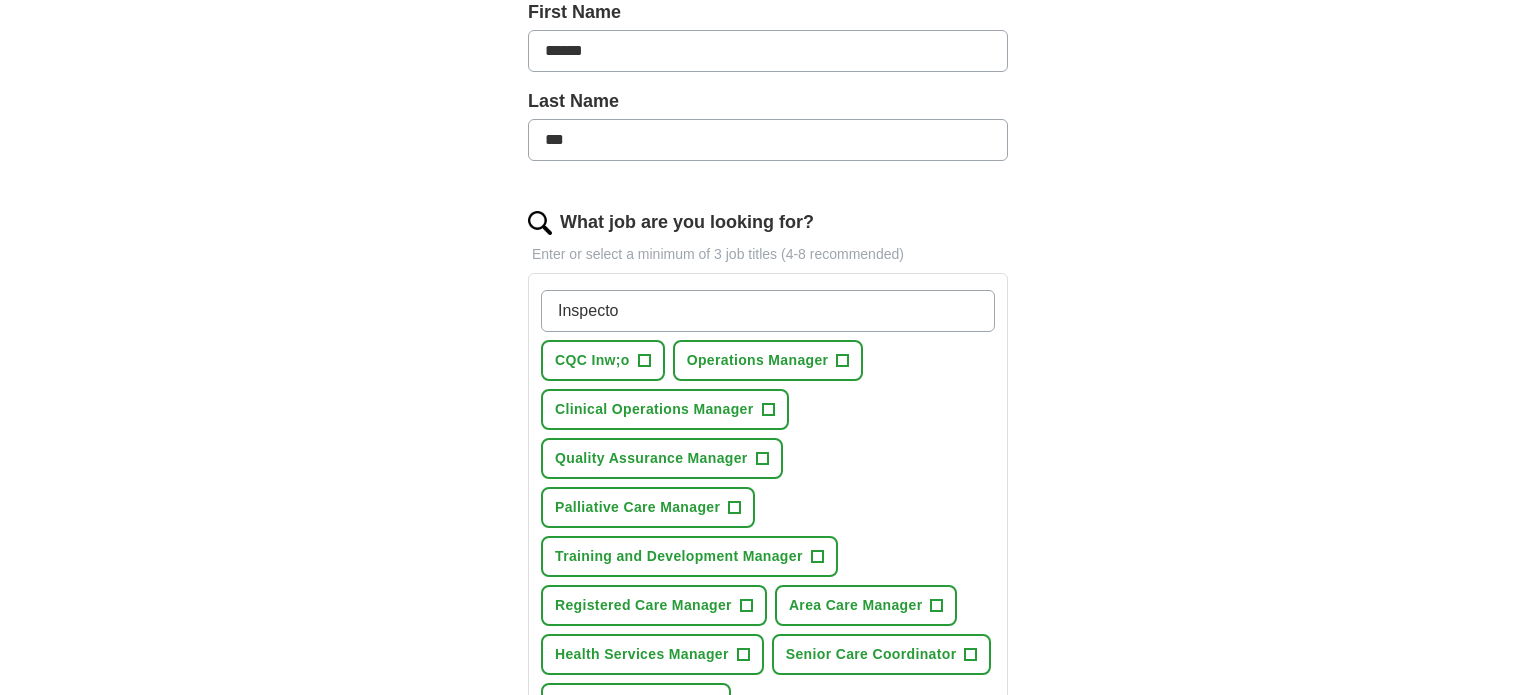 type on "Inspector" 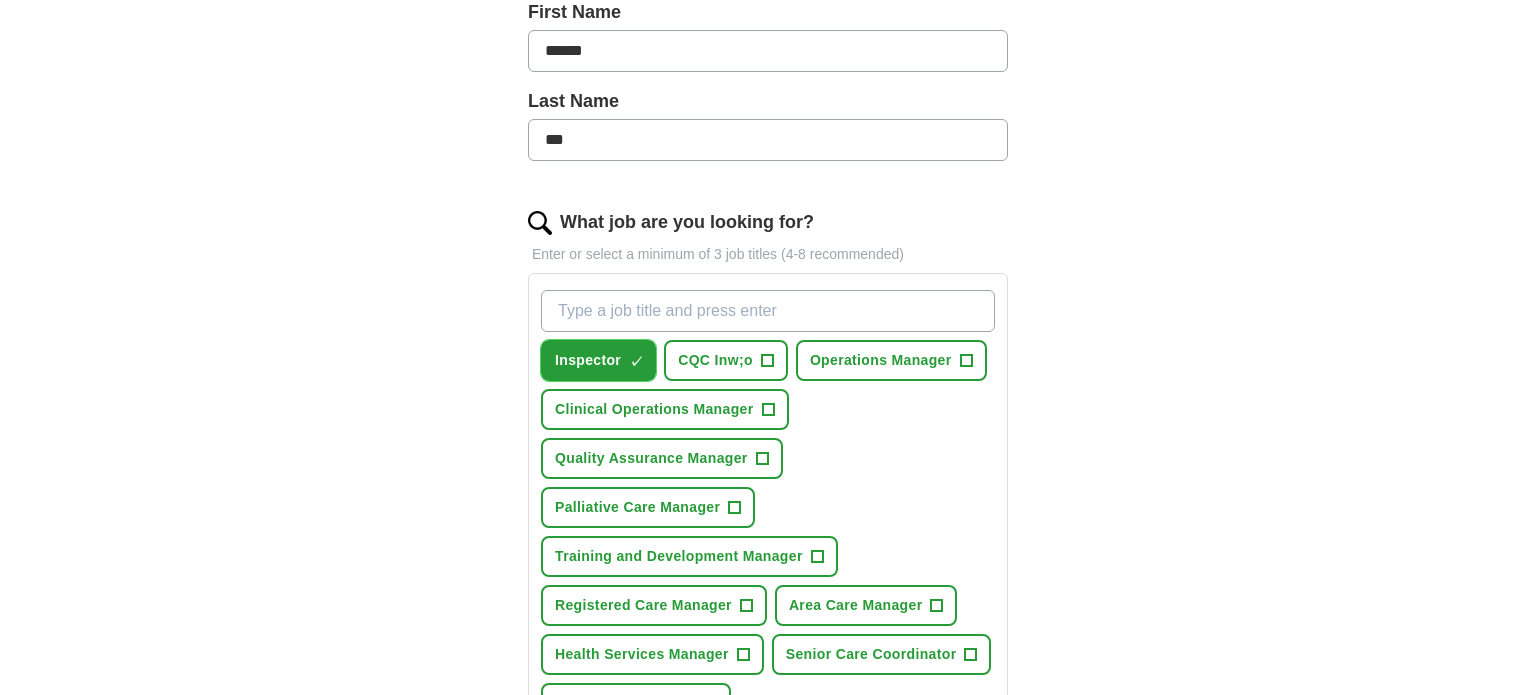 click on "Inspector" at bounding box center (588, 360) 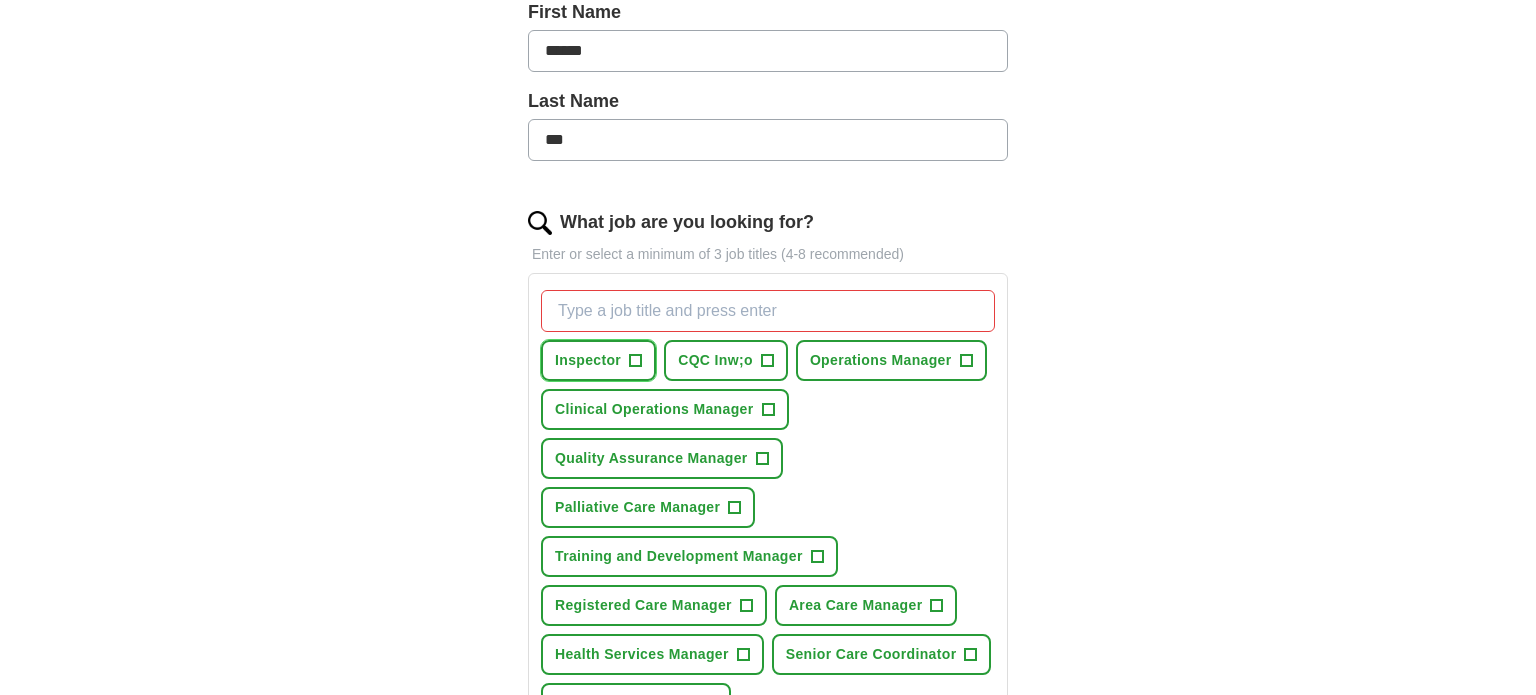 click on "Inspector" at bounding box center (588, 360) 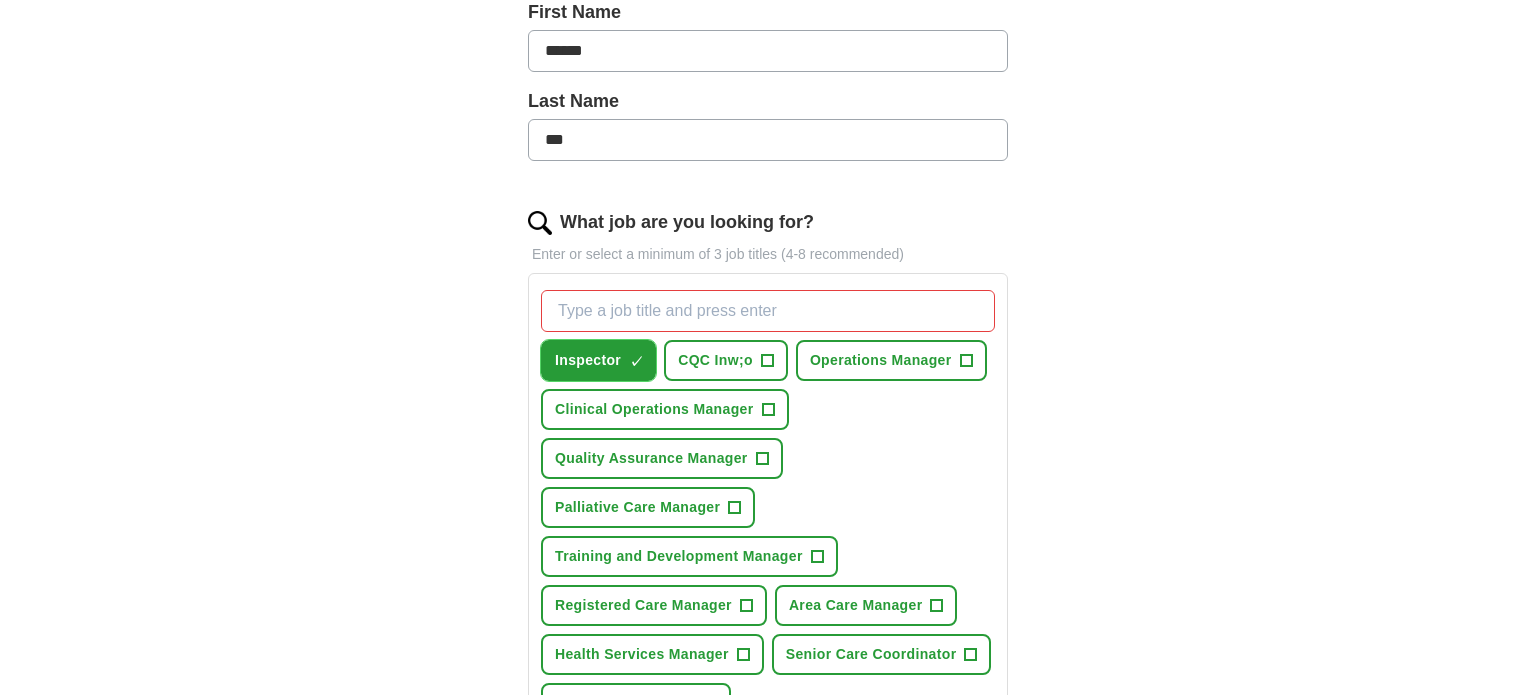 drag, startPoint x: 579, startPoint y: 357, endPoint x: 627, endPoint y: 307, distance: 69.31089 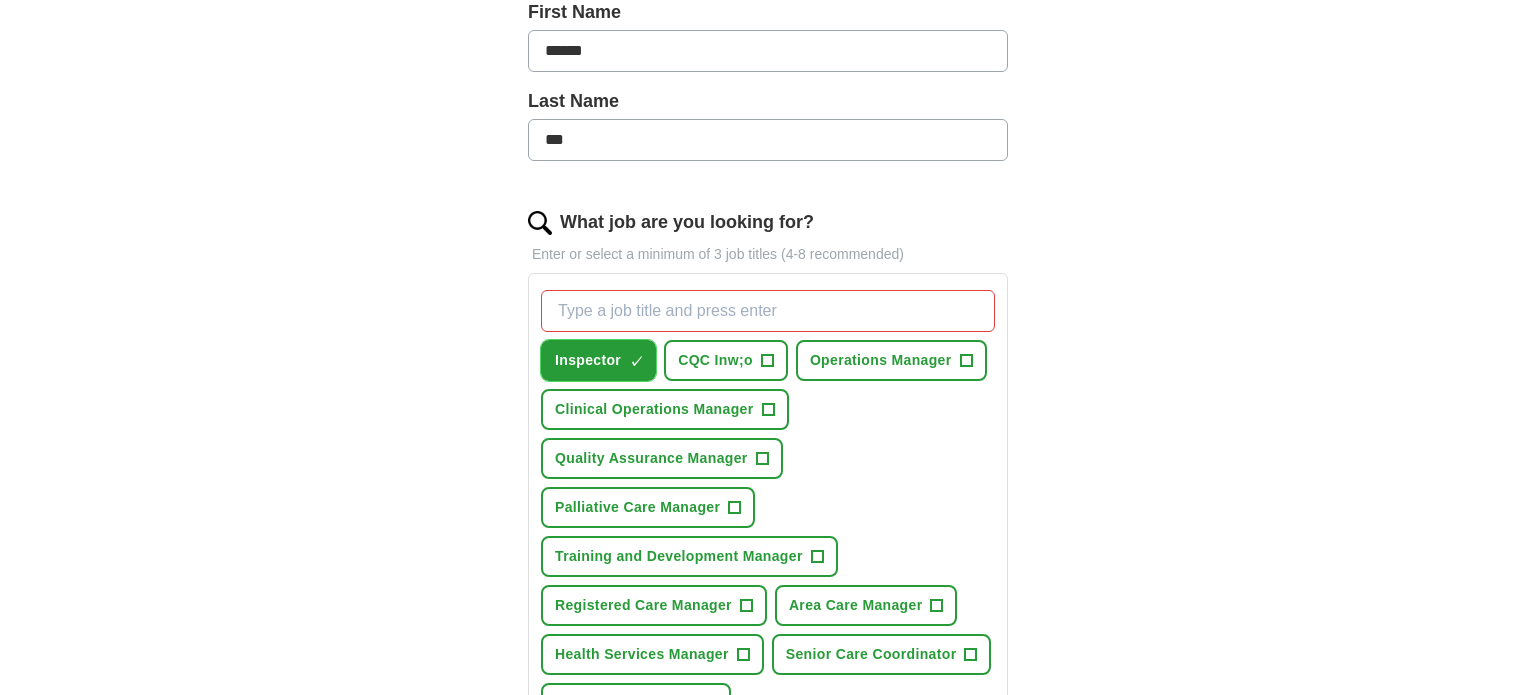click on "Inspector ✓ × CQC Inw;o + Operations Manager + Clinical Operations Manager + Quality Assurance Manager + Palliative Care Manager + Training and Development Manager + Registered Care Manager + Area Care Manager + Health Services Manager + Senior Care Coordinator + Care Home Manager +" at bounding box center (768, 507) 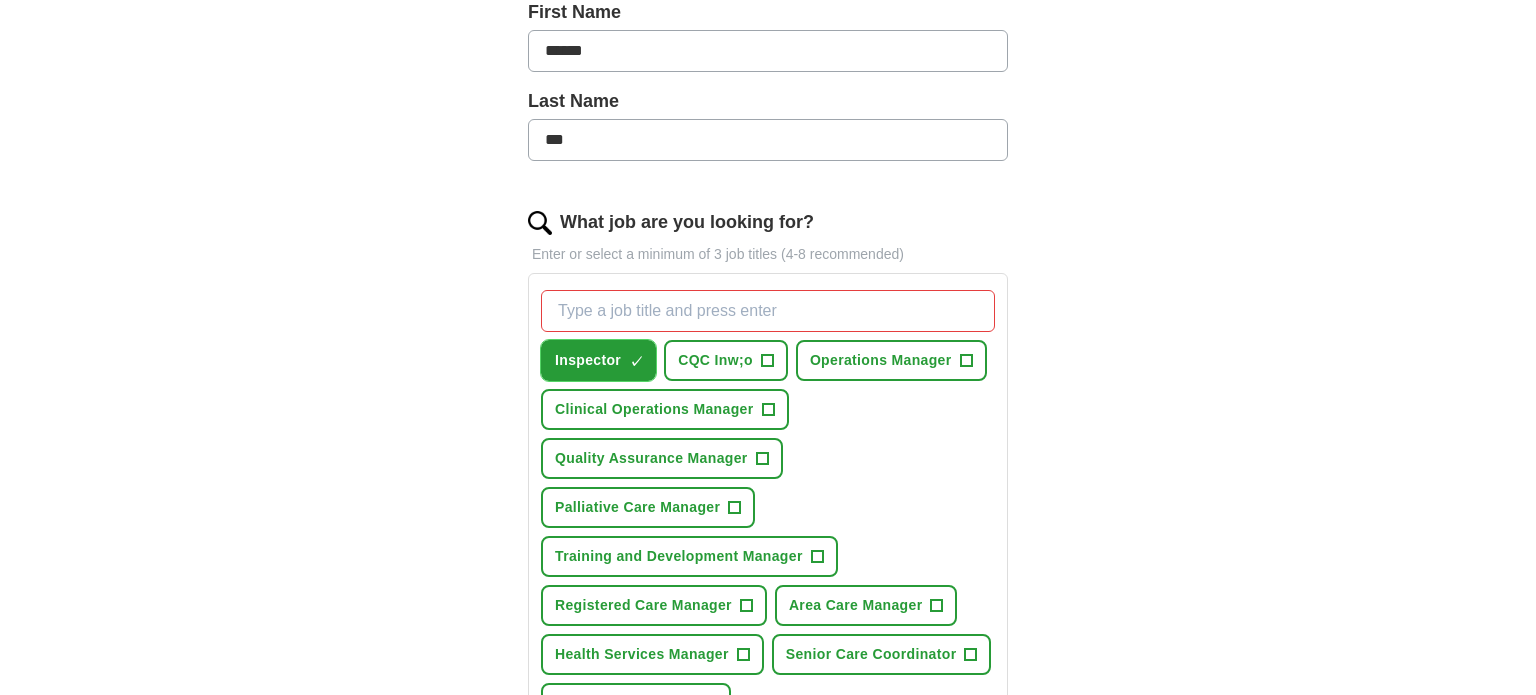 scroll, scrollTop: 1266, scrollLeft: 0, axis: vertical 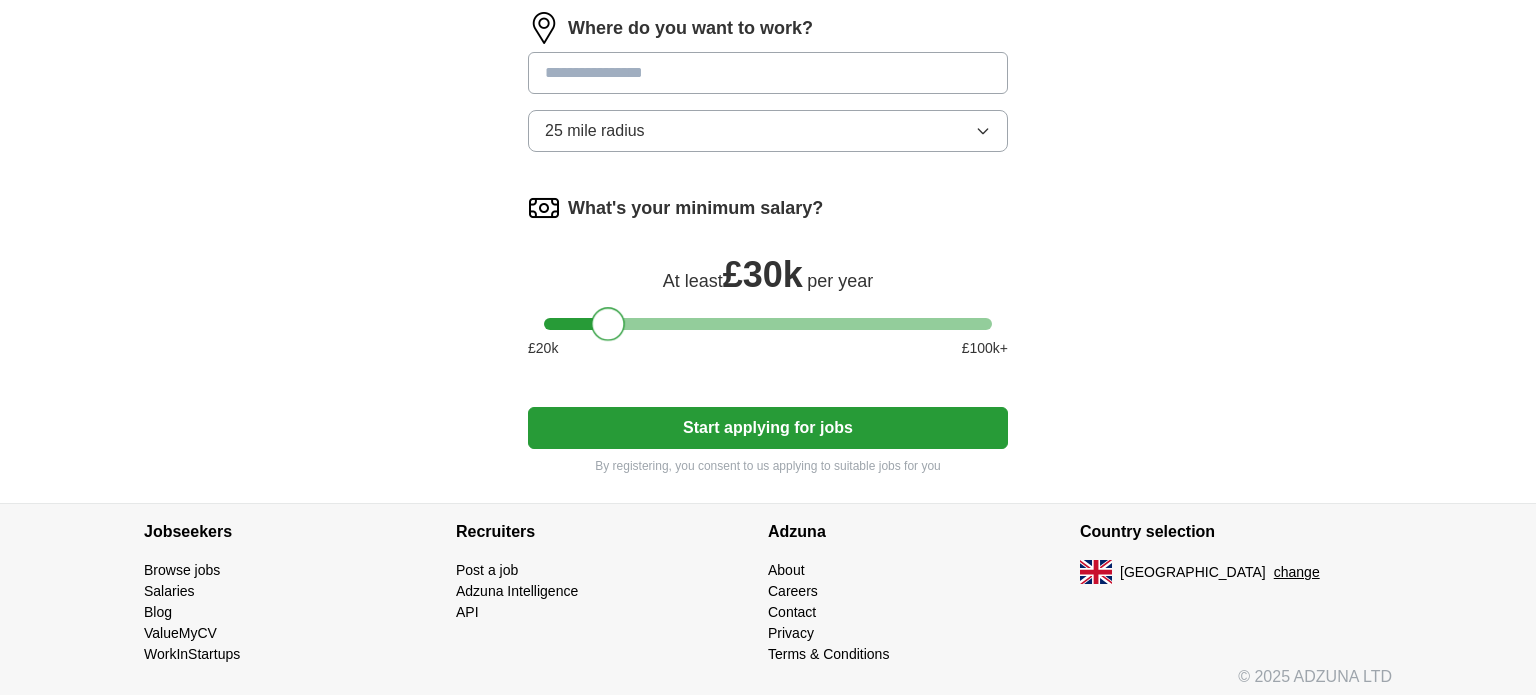 drag, startPoint x: 559, startPoint y: 316, endPoint x: 610, endPoint y: 319, distance: 51.088158 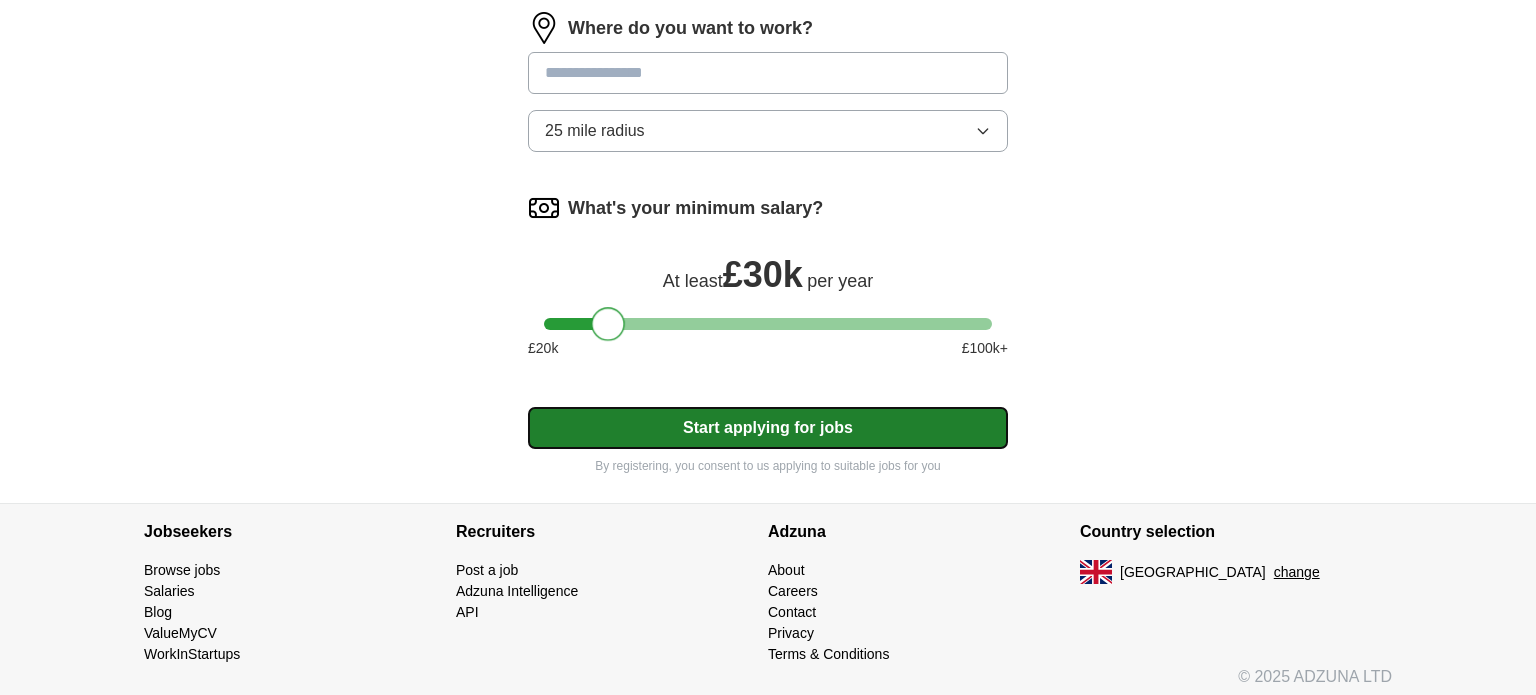click on "Start applying for jobs" at bounding box center (768, 428) 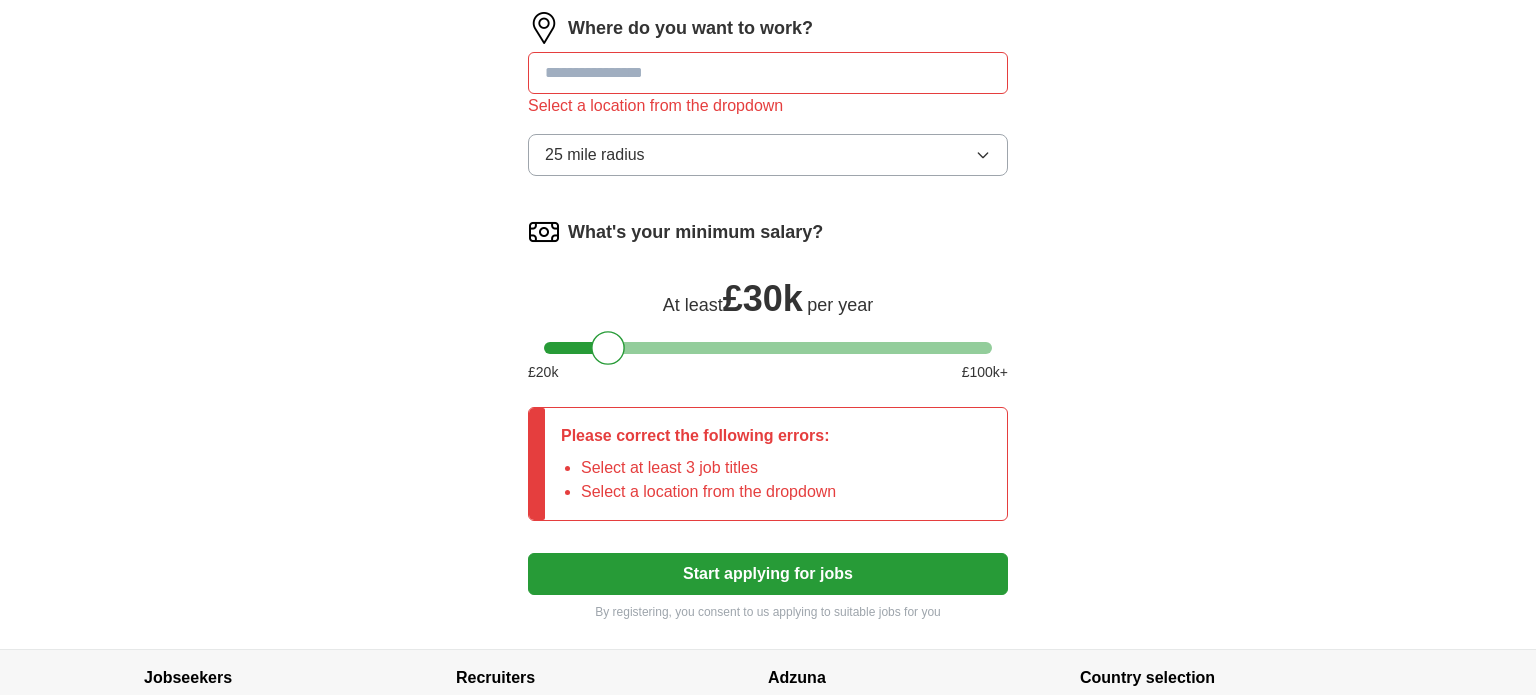 click at bounding box center (768, 73) 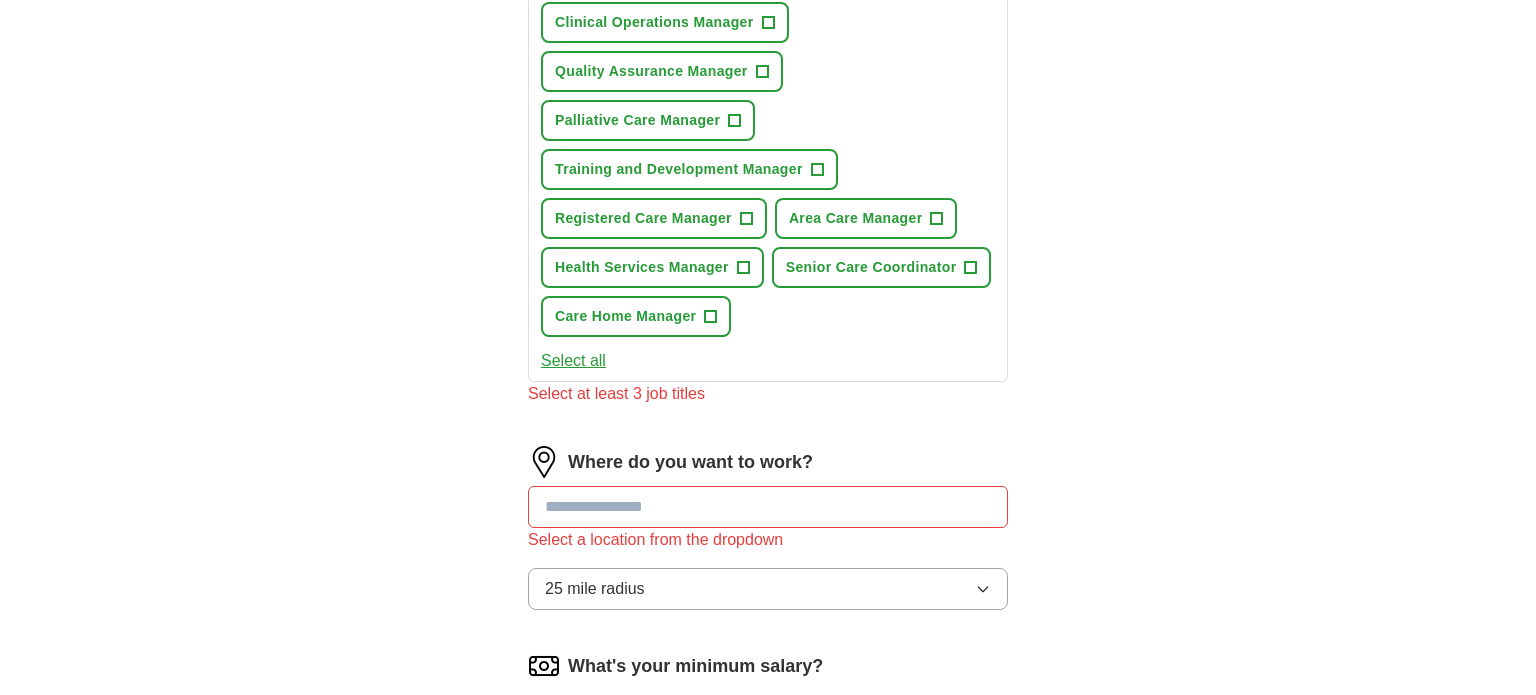 scroll, scrollTop: 814, scrollLeft: 0, axis: vertical 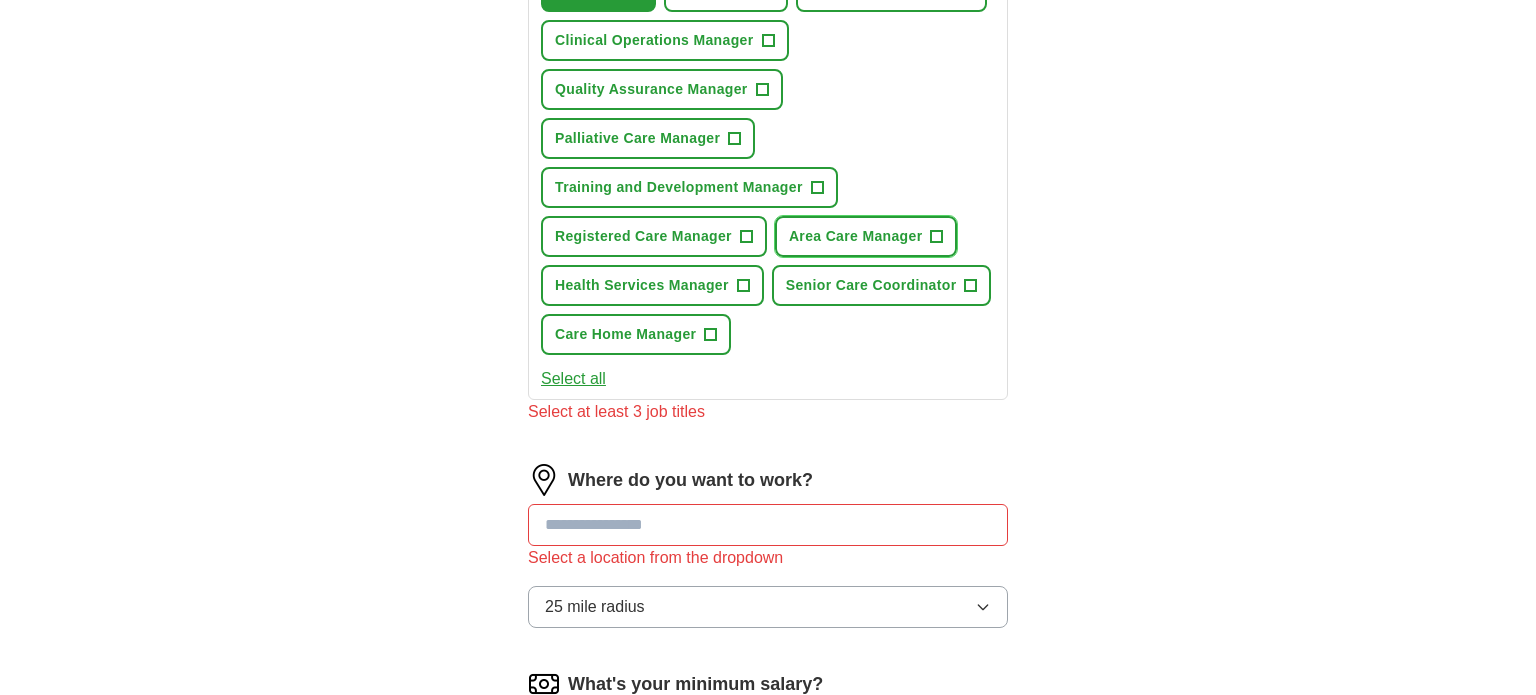 click on "Area Care Manager" at bounding box center (856, 236) 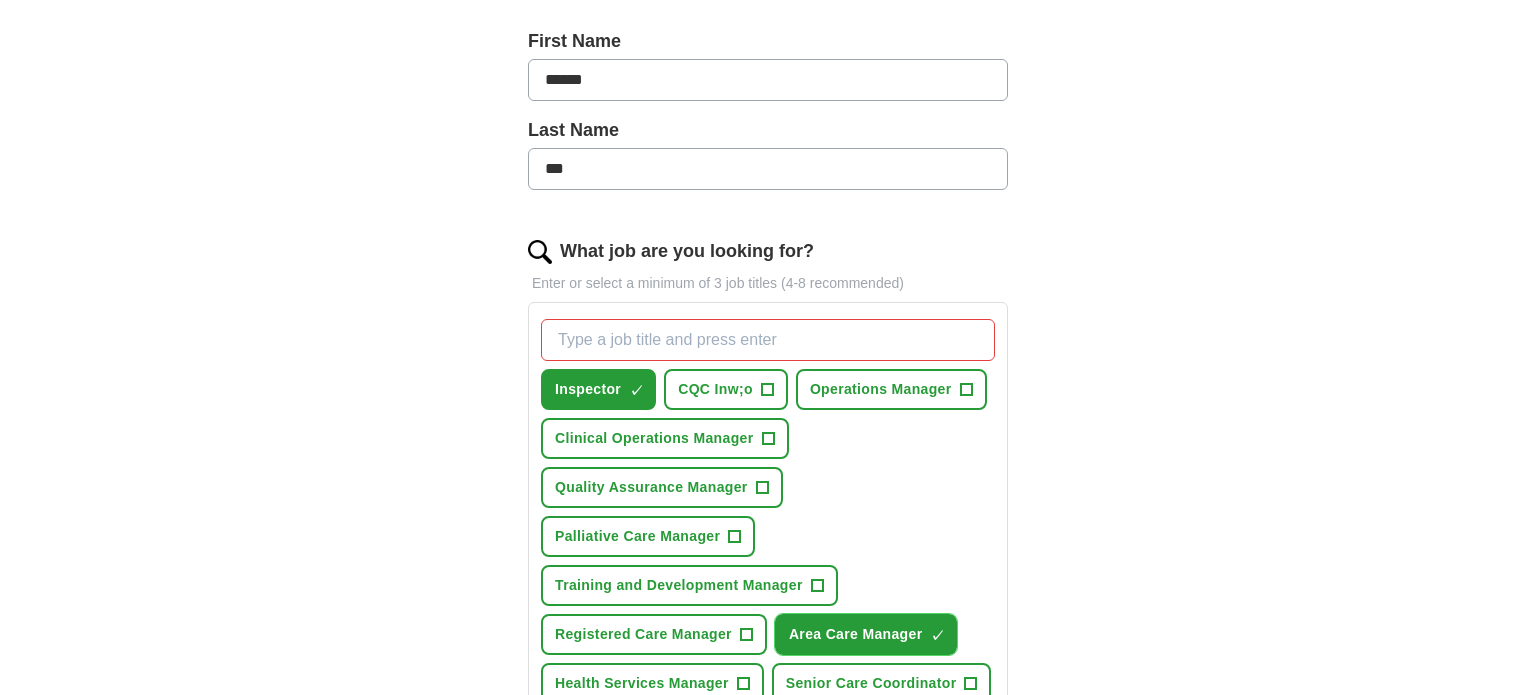 scroll, scrollTop: 416, scrollLeft: 0, axis: vertical 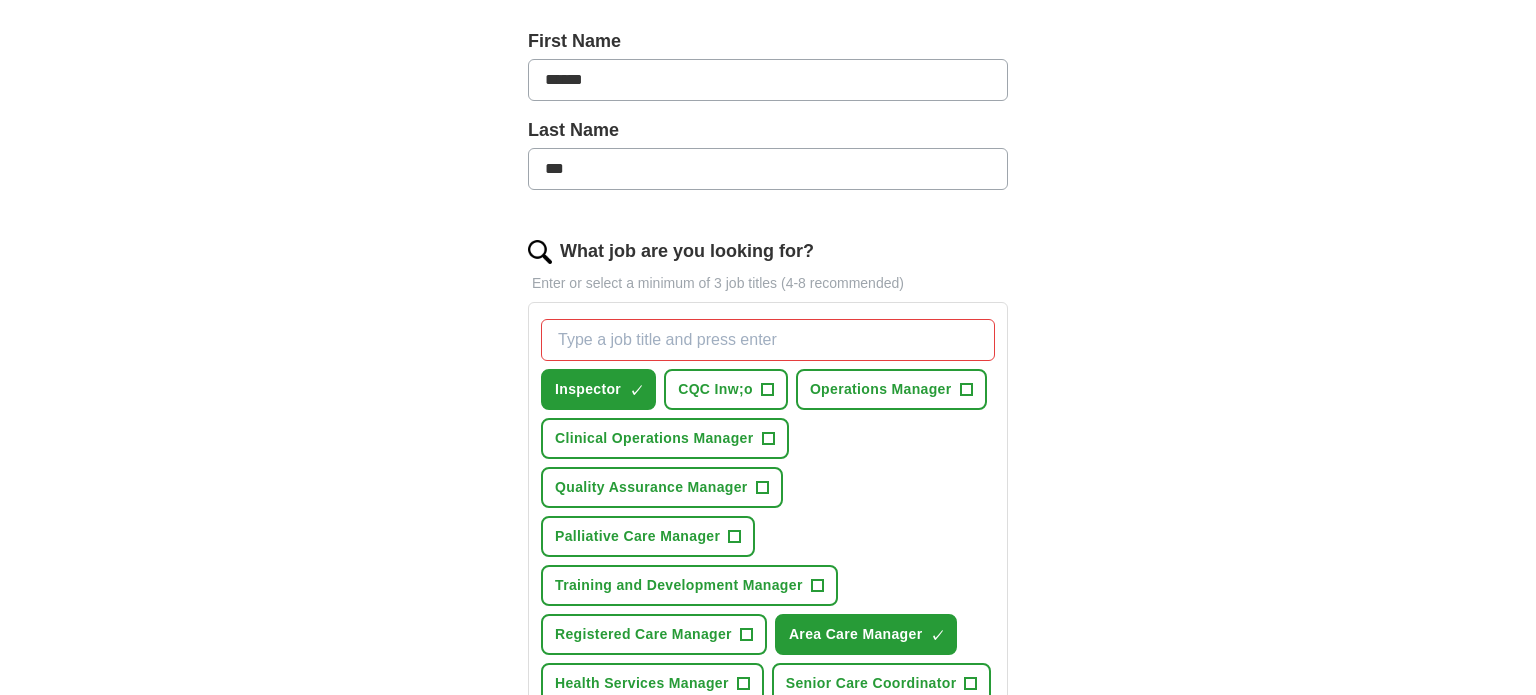 click on "What job are you looking for?" at bounding box center (768, 340) 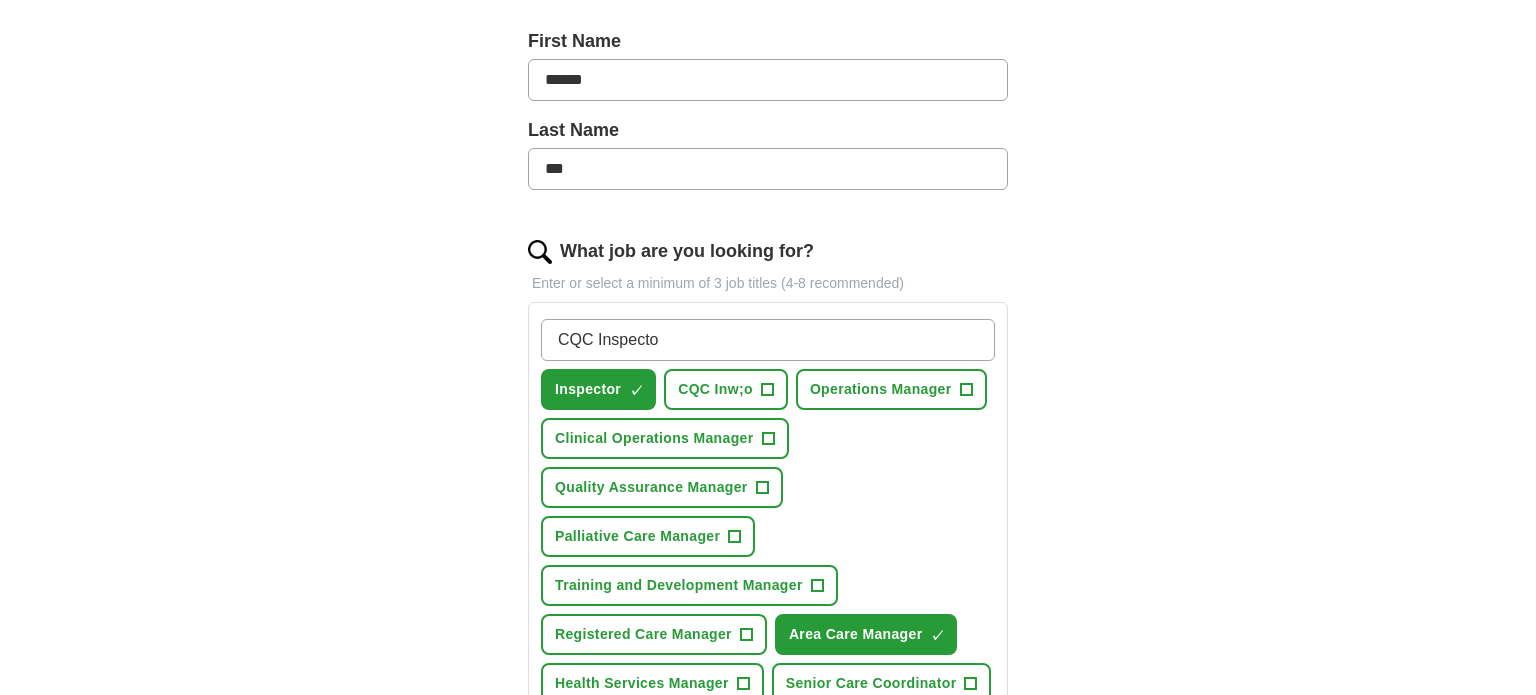 type on "CQC Inspector" 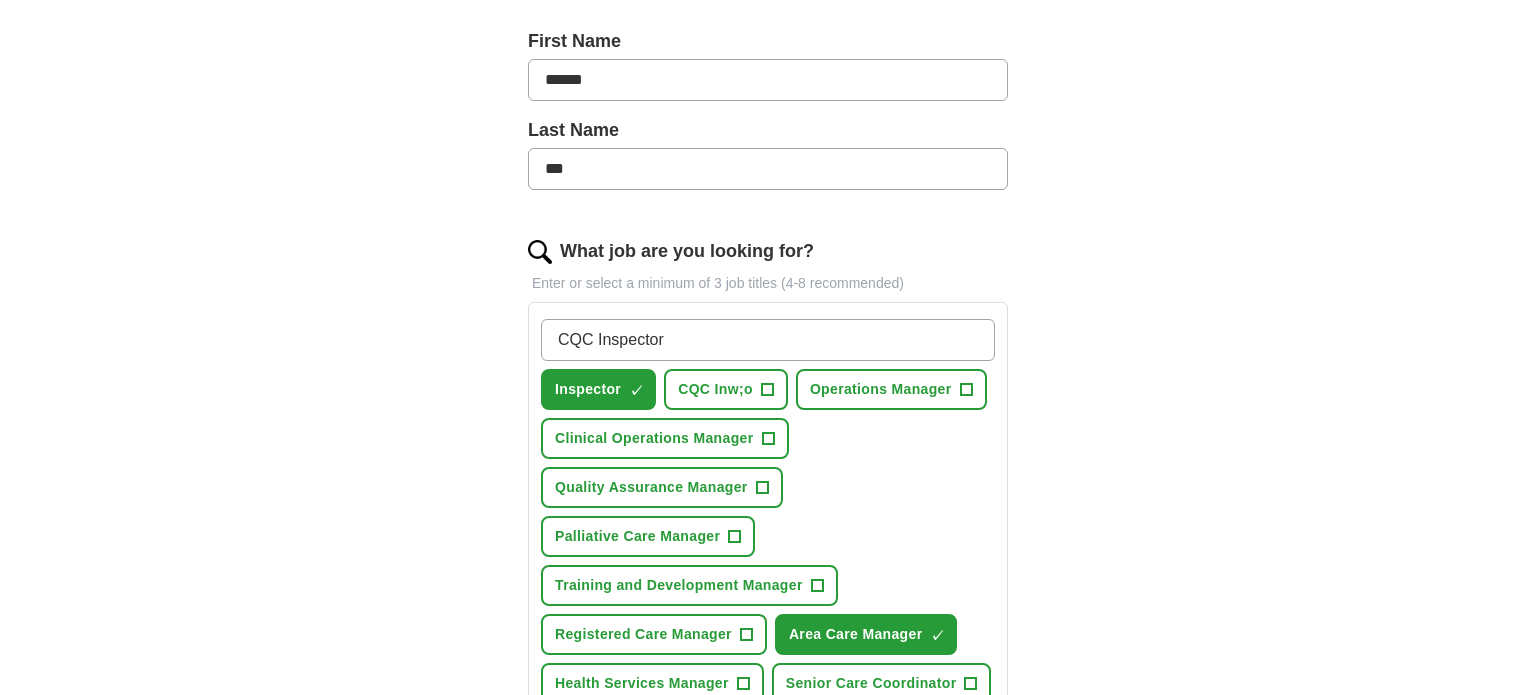 type 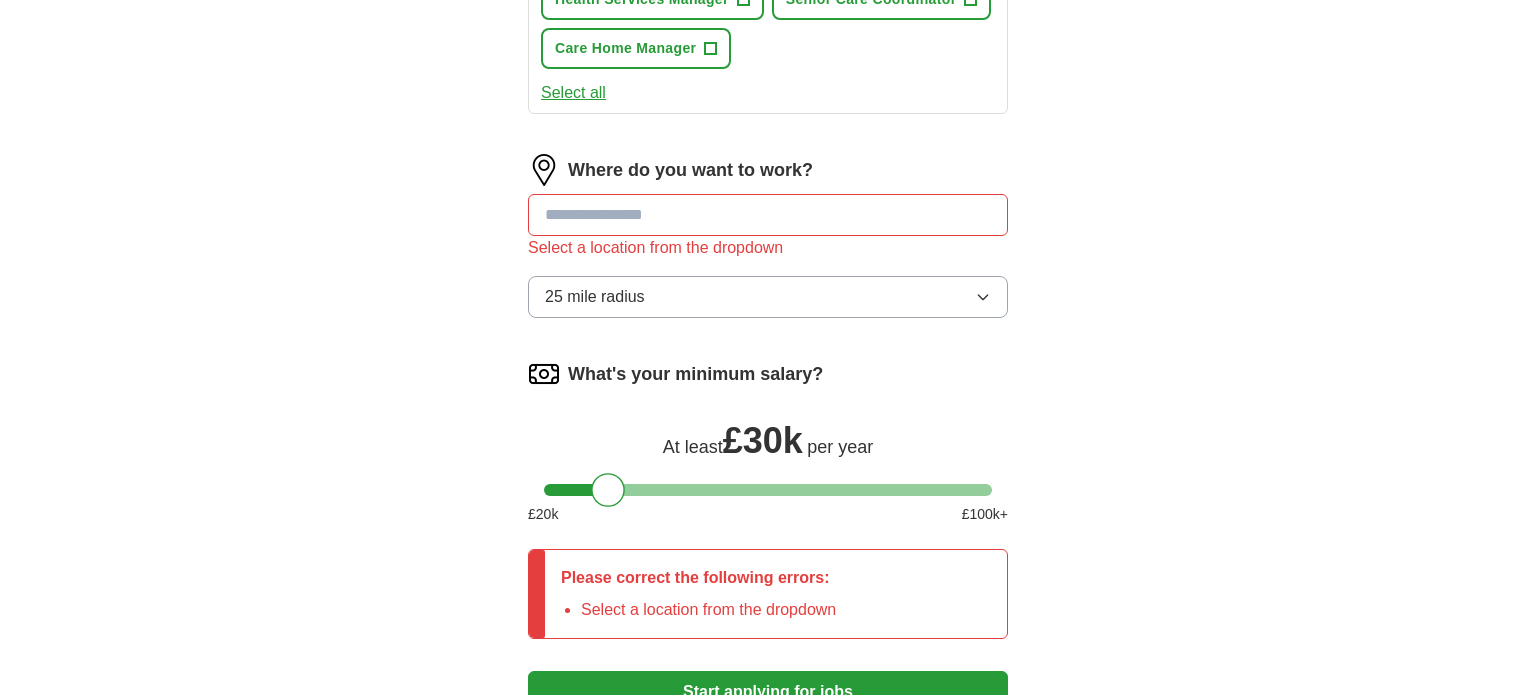 scroll, scrollTop: 1103, scrollLeft: 0, axis: vertical 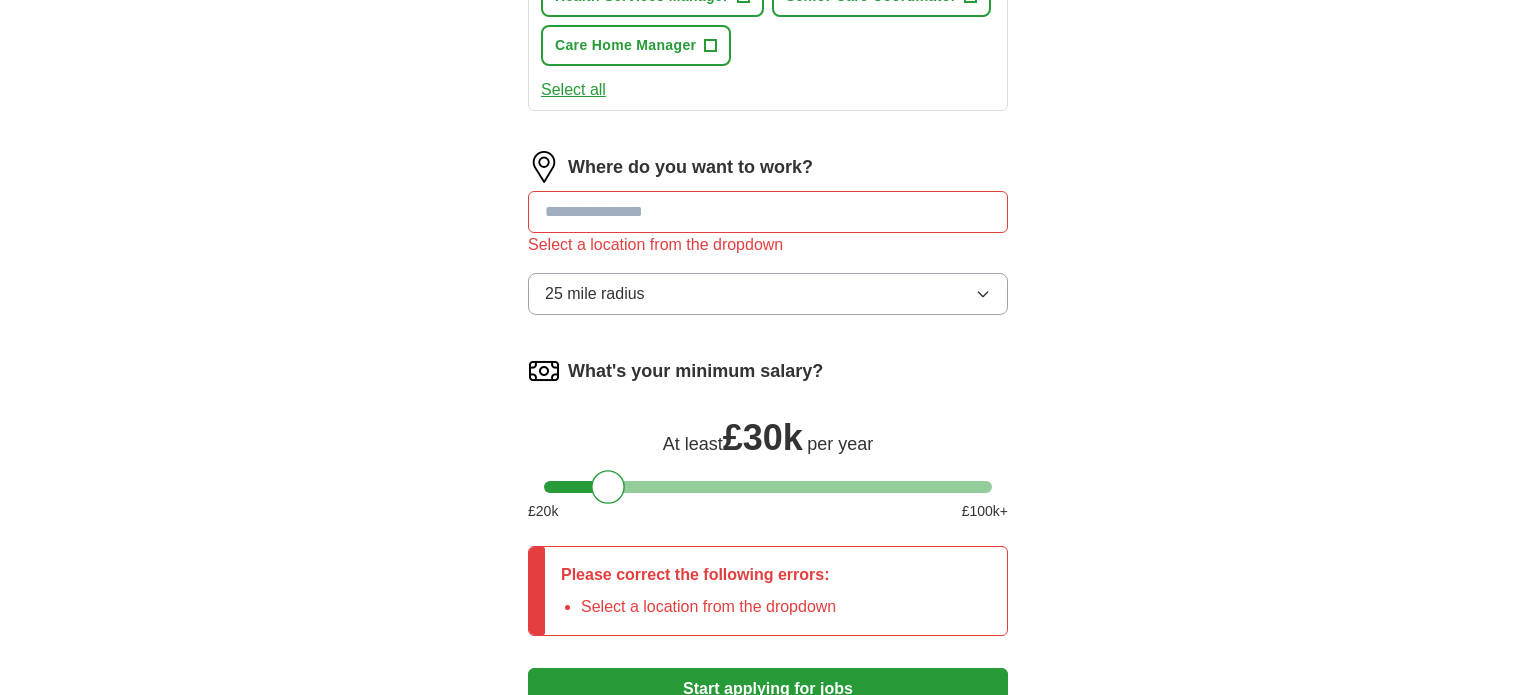 click at bounding box center (768, 212) 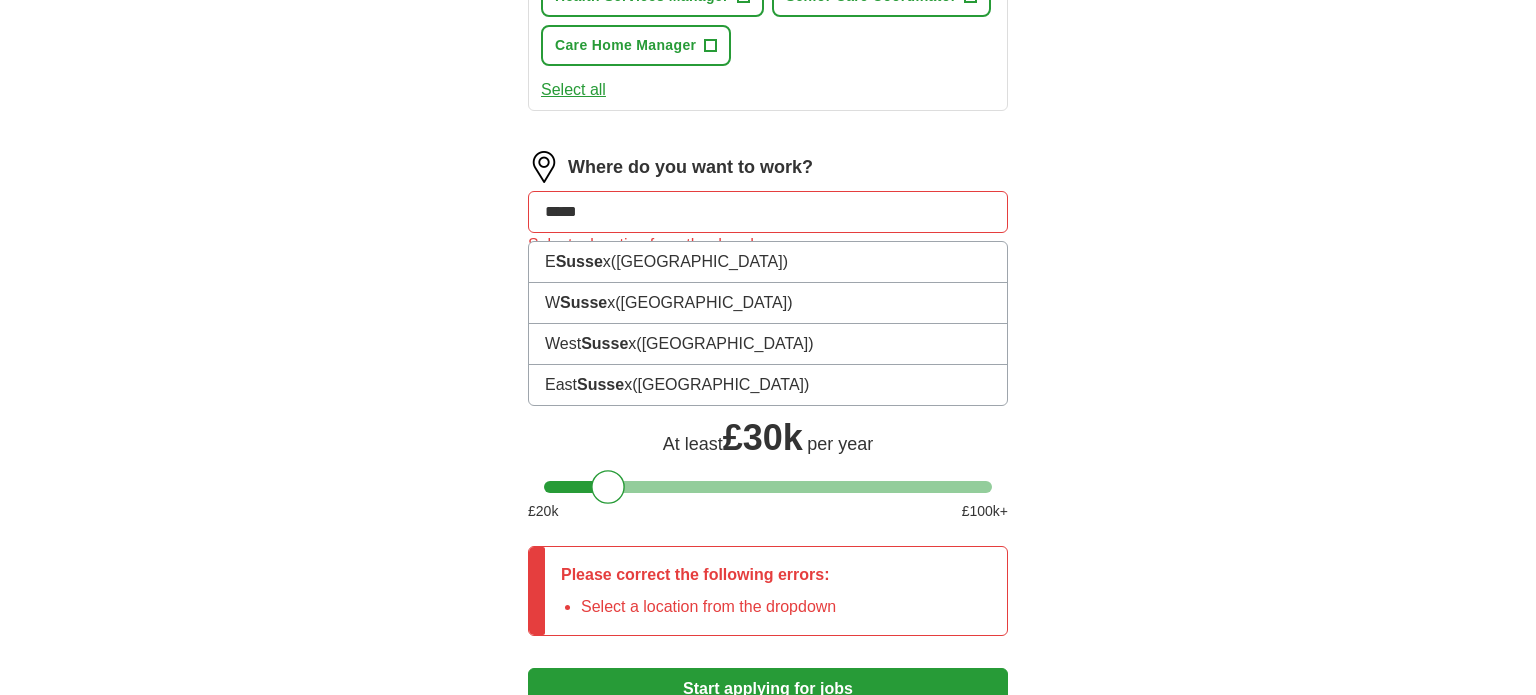 type on "******" 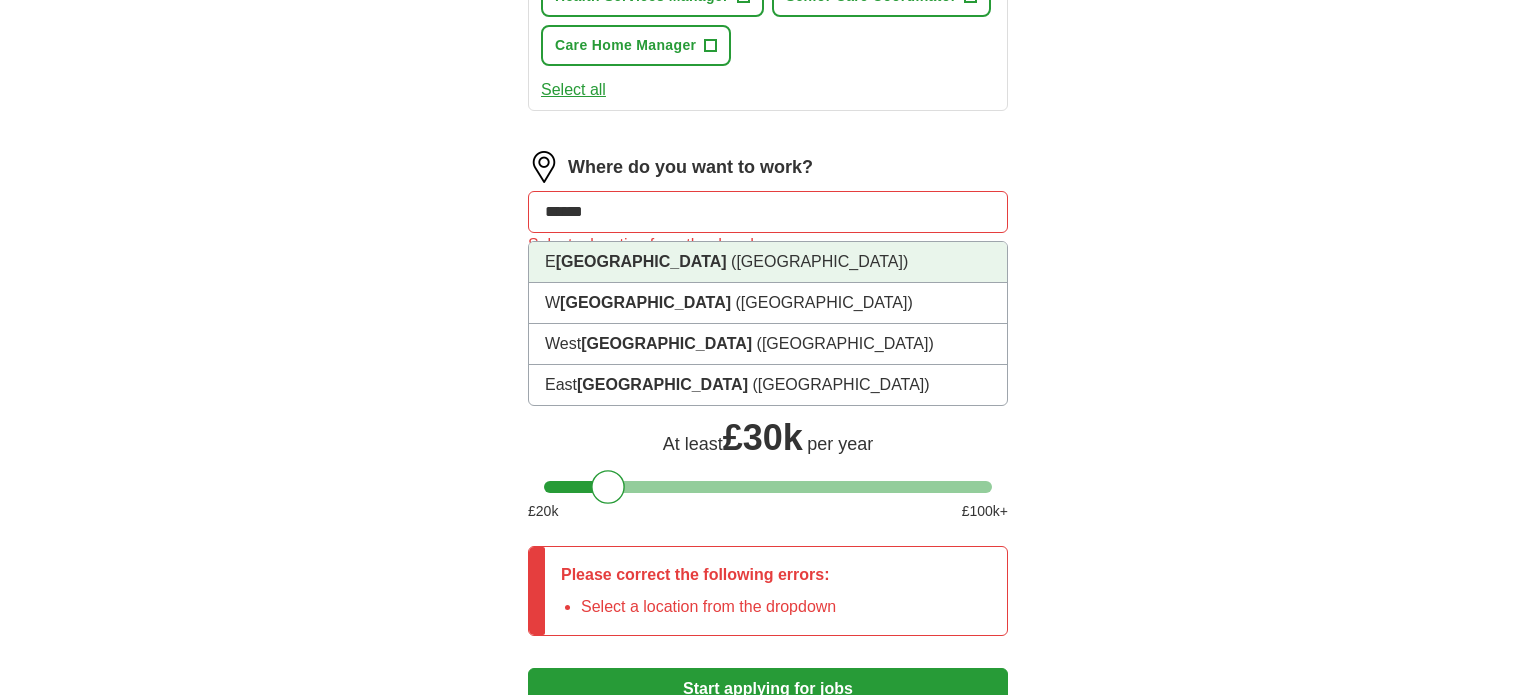 click on "Sussex" at bounding box center (641, 261) 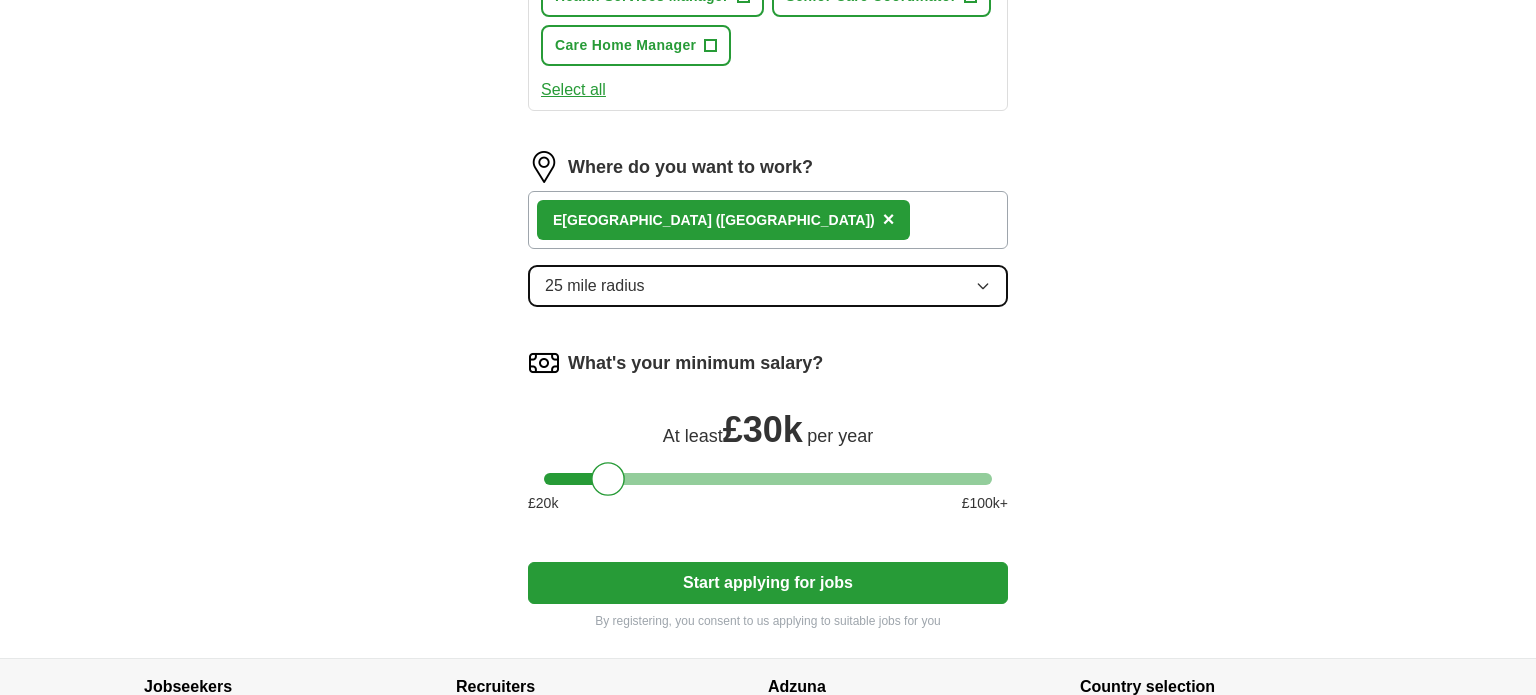 click 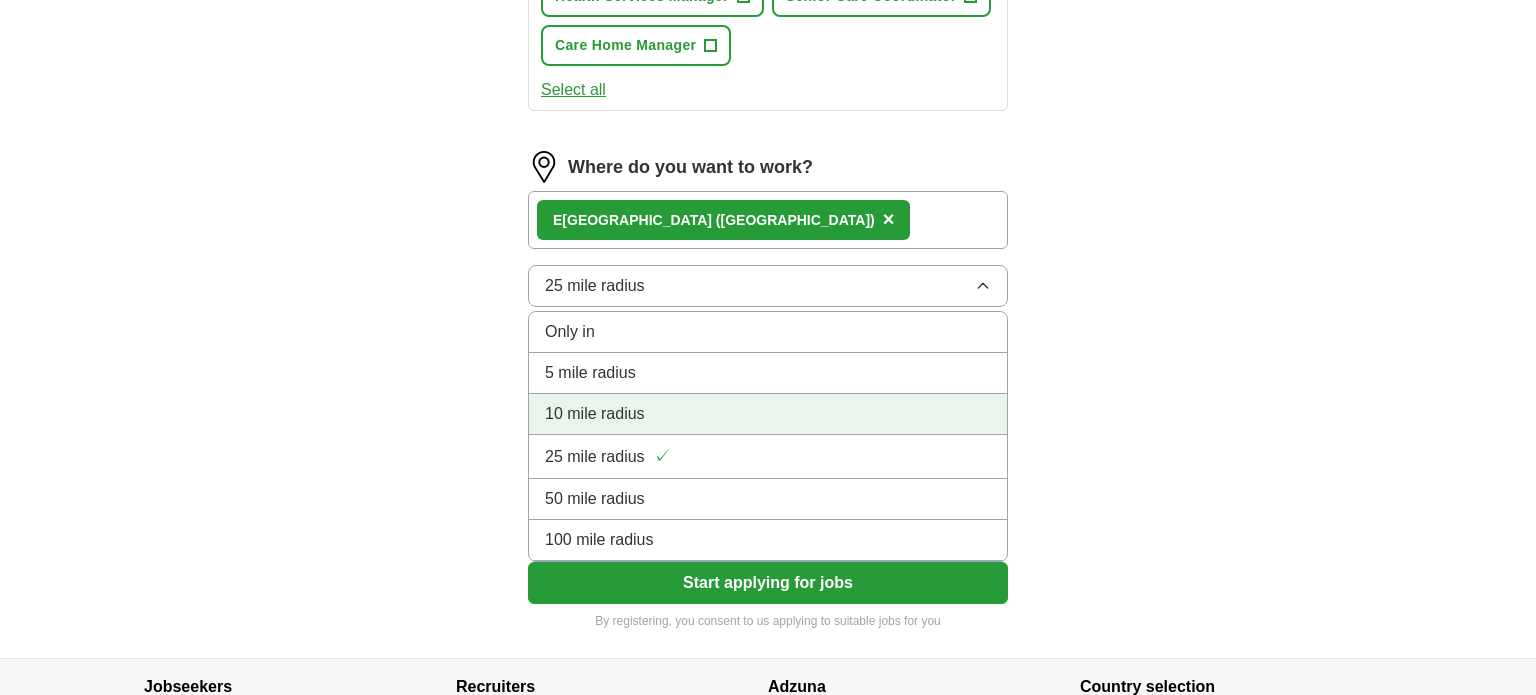 click on "10 mile radius" at bounding box center (595, 414) 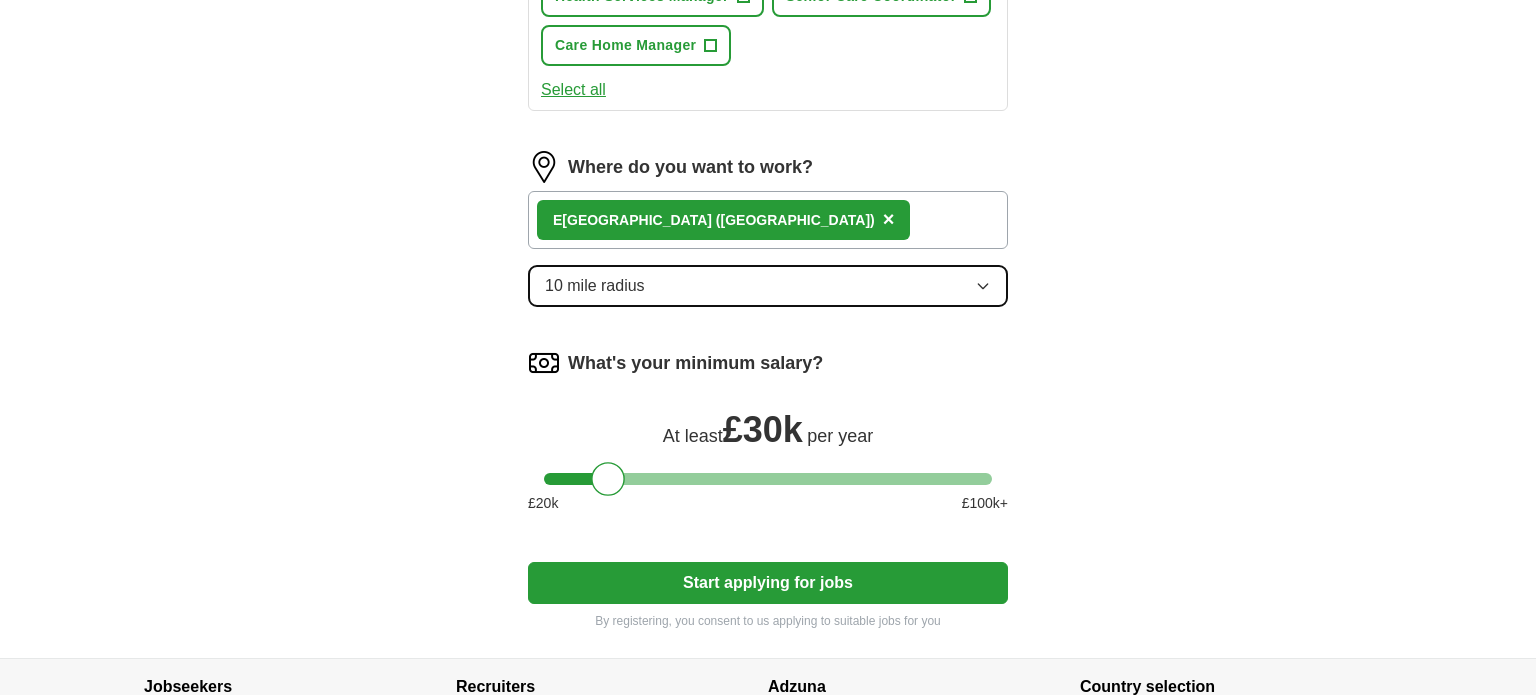 click 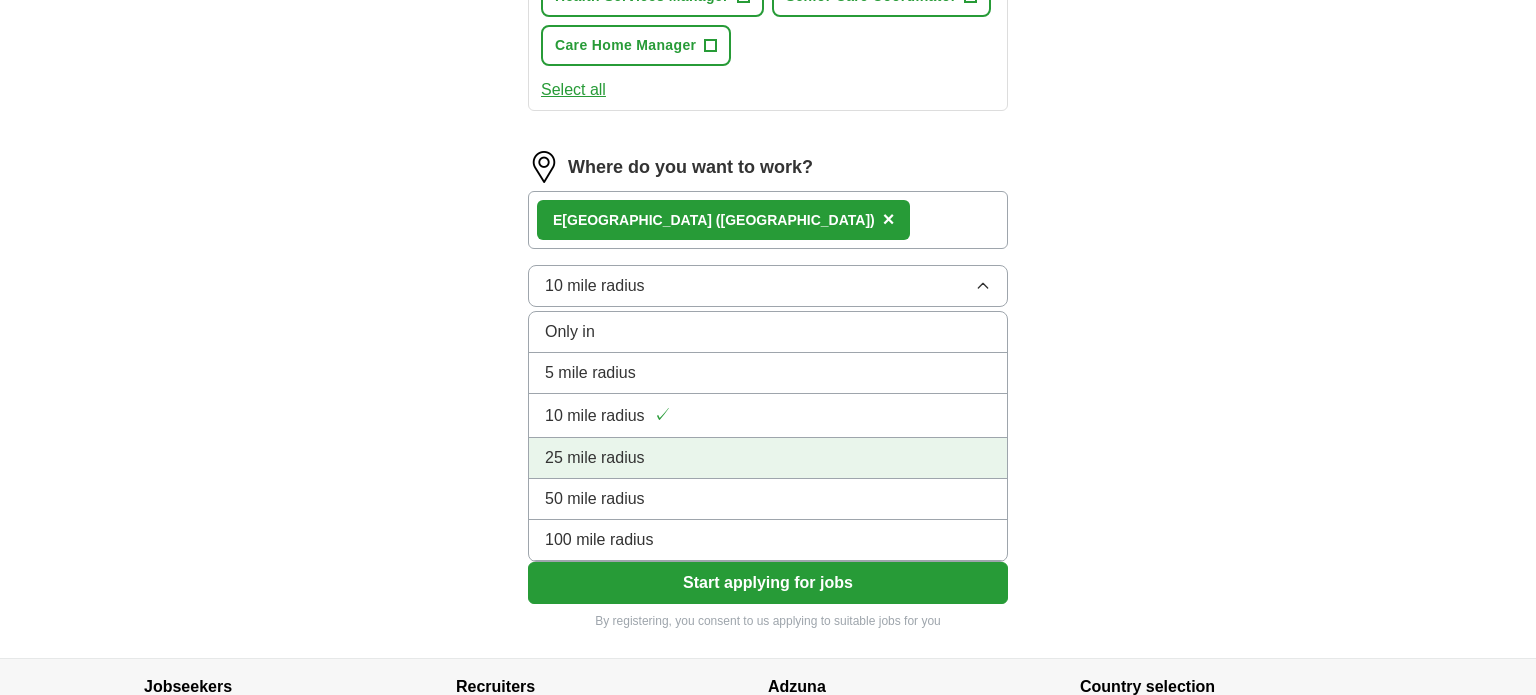 click on "25 mile radius" at bounding box center (768, 458) 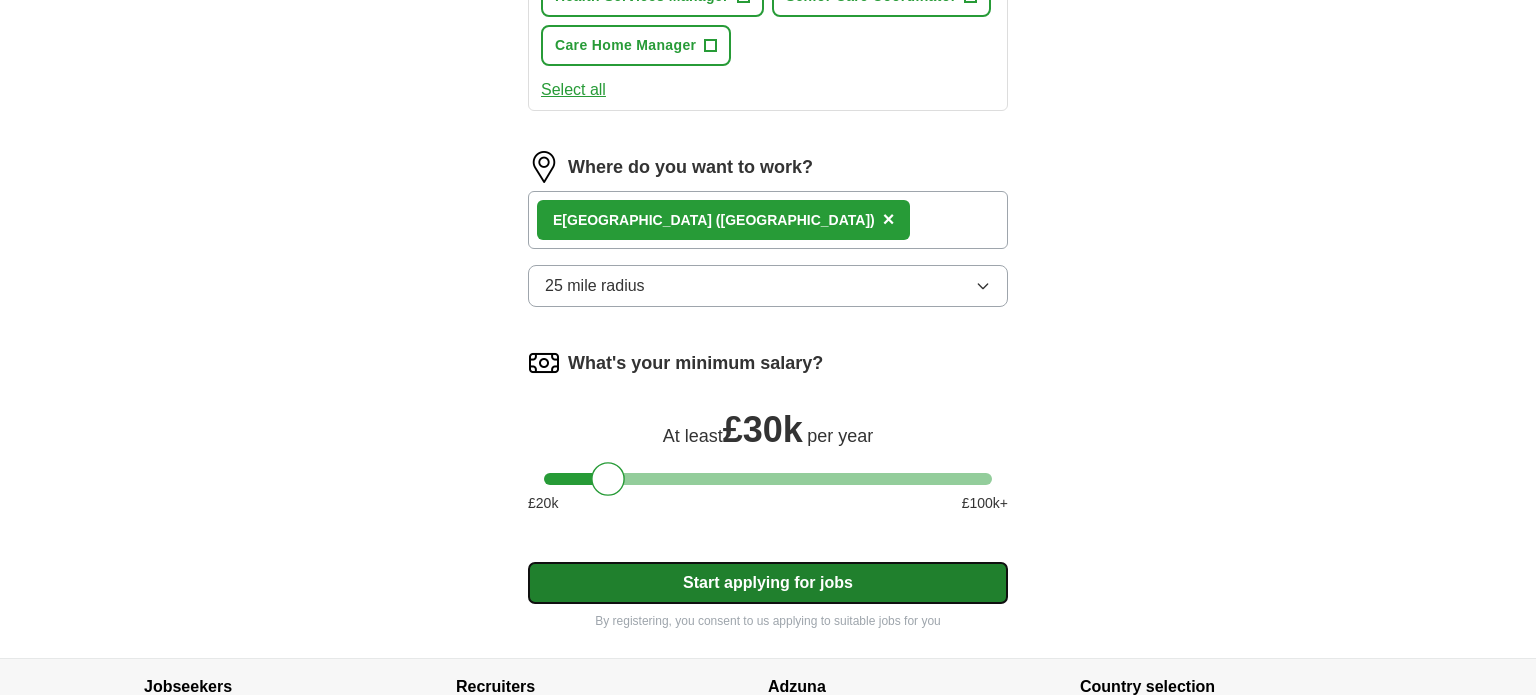 click on "Start applying for jobs" at bounding box center [768, 583] 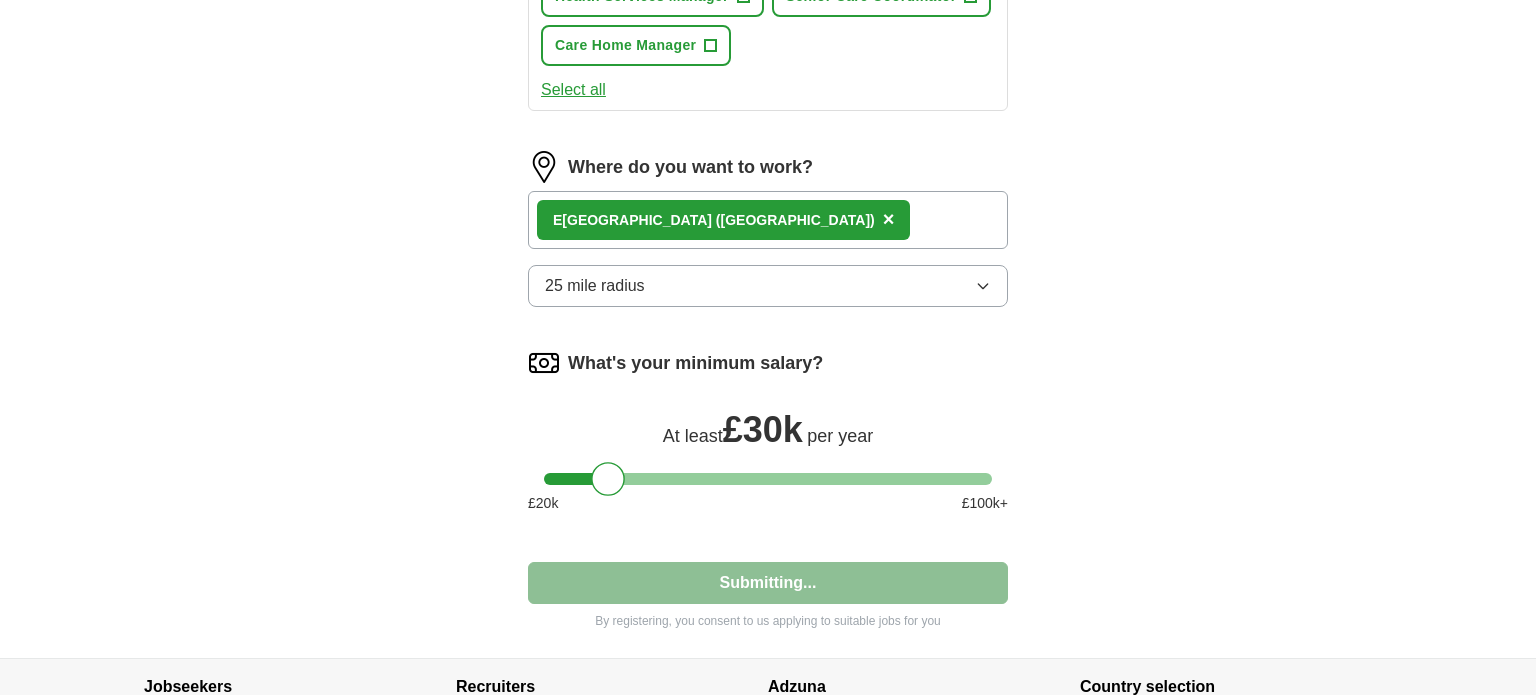select on "**" 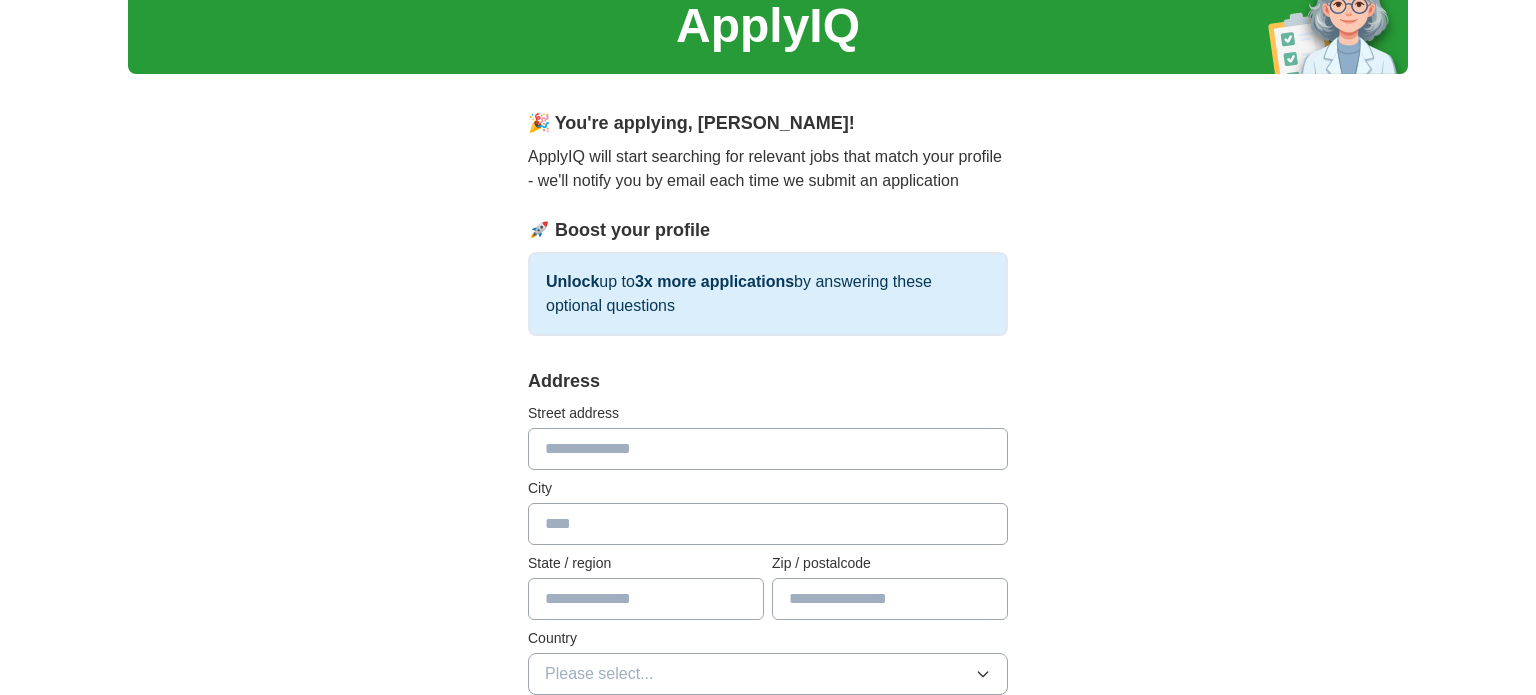scroll, scrollTop: 0, scrollLeft: 0, axis: both 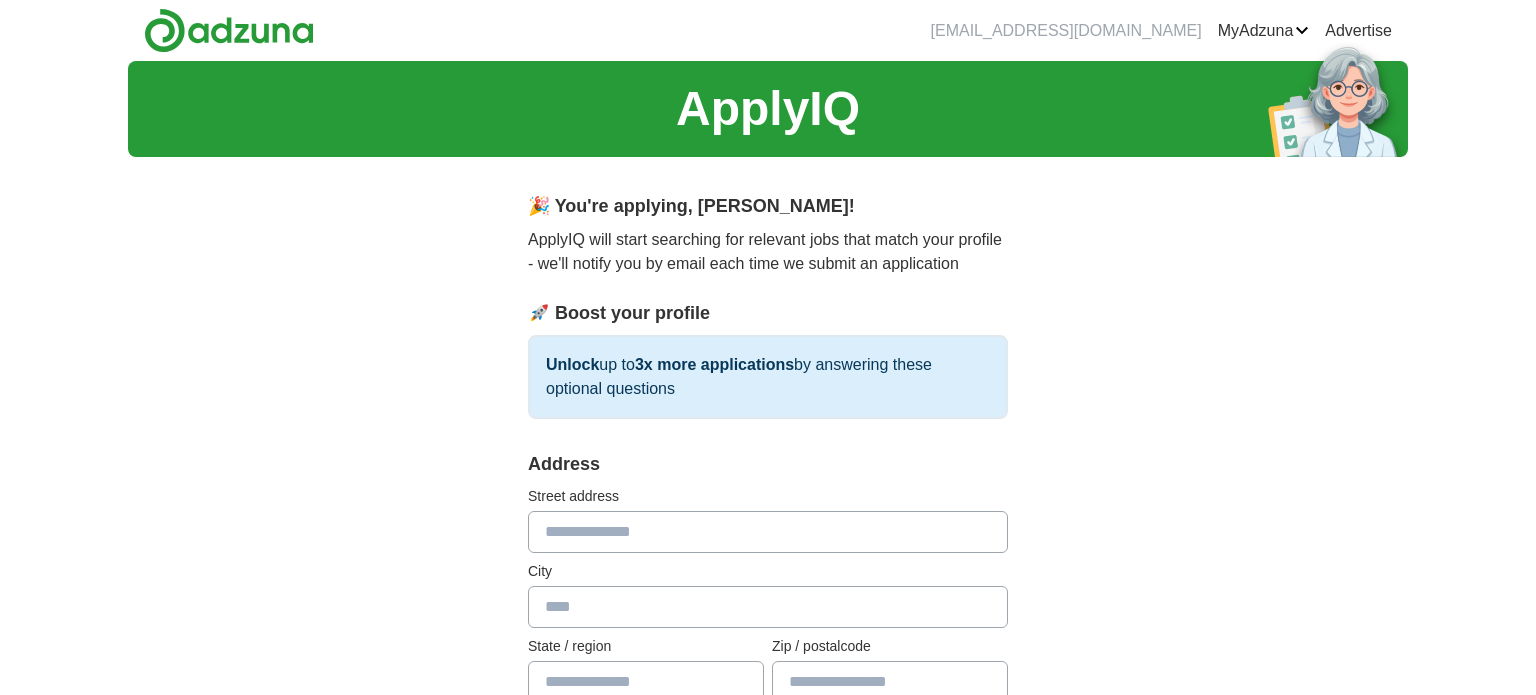 click at bounding box center [768, 532] 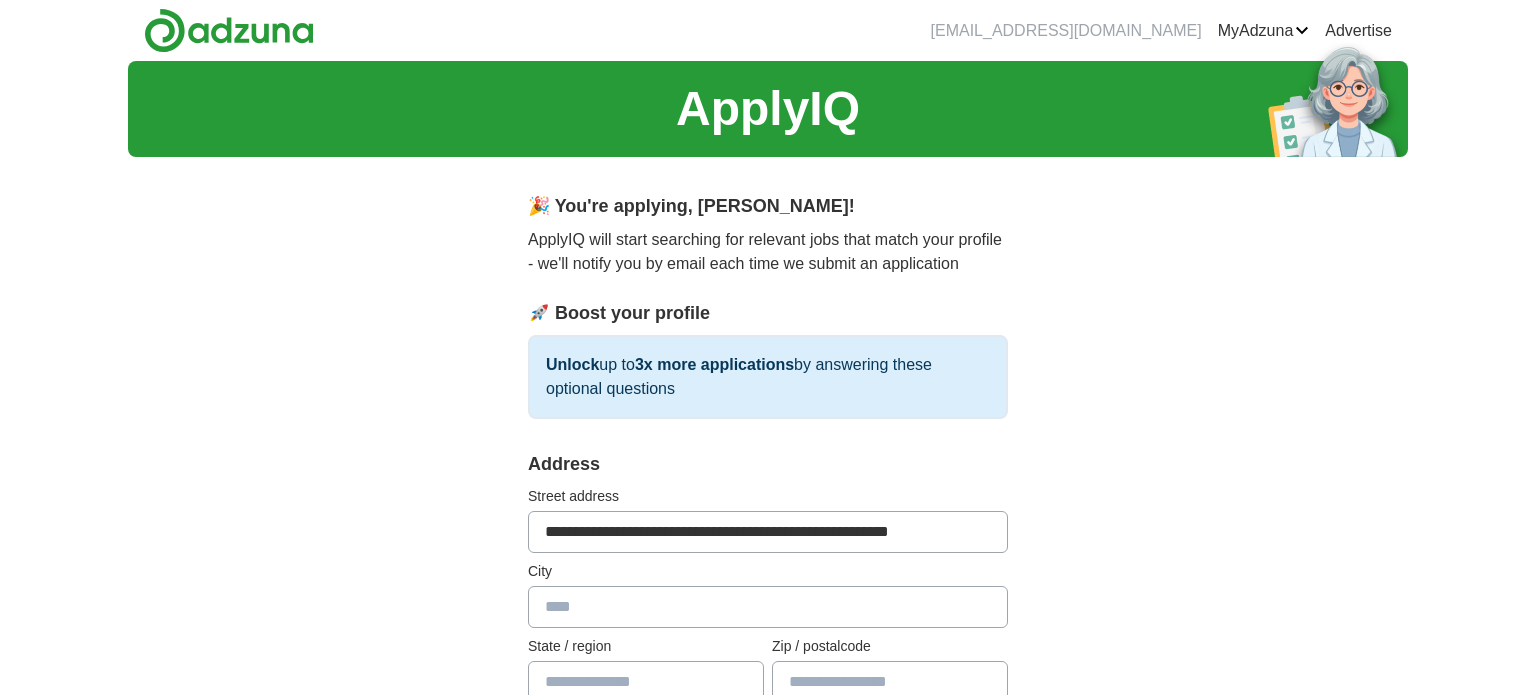 type on "**********" 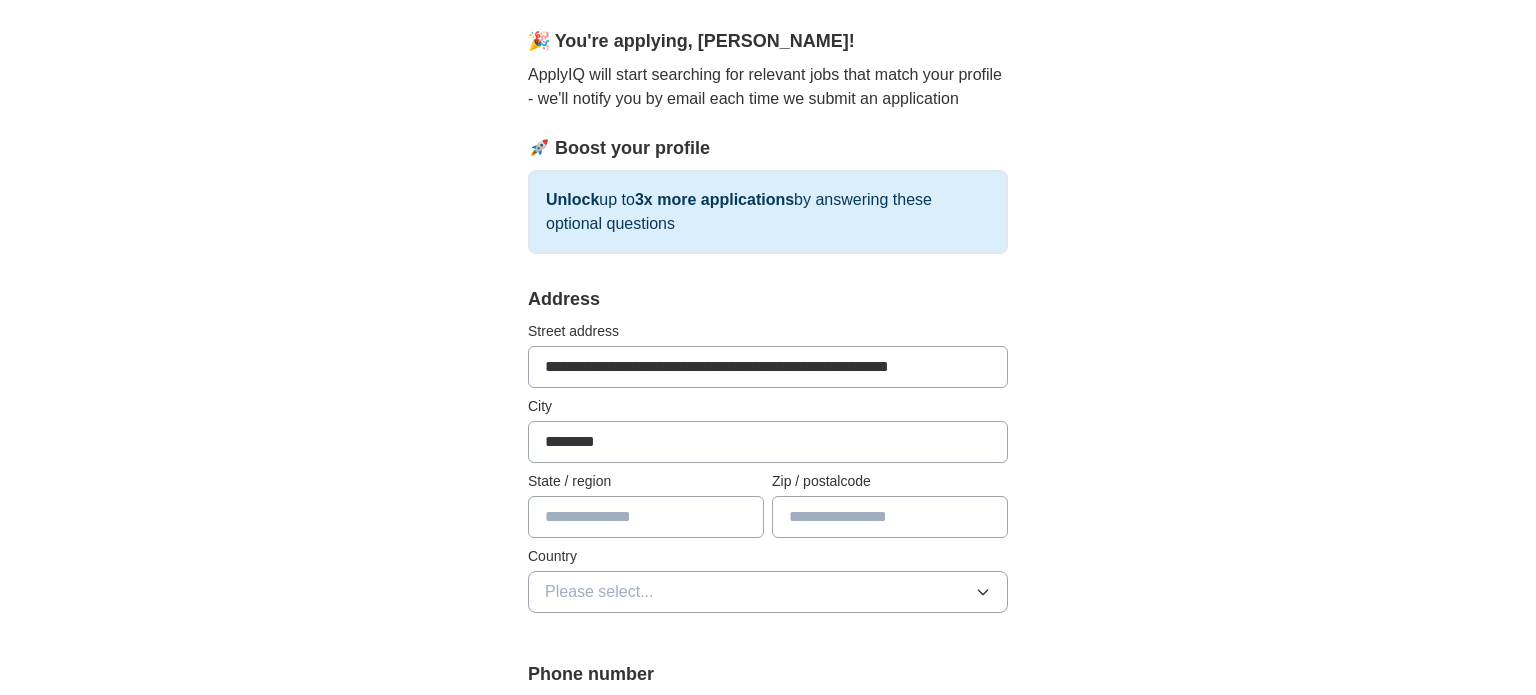 scroll, scrollTop: 166, scrollLeft: 0, axis: vertical 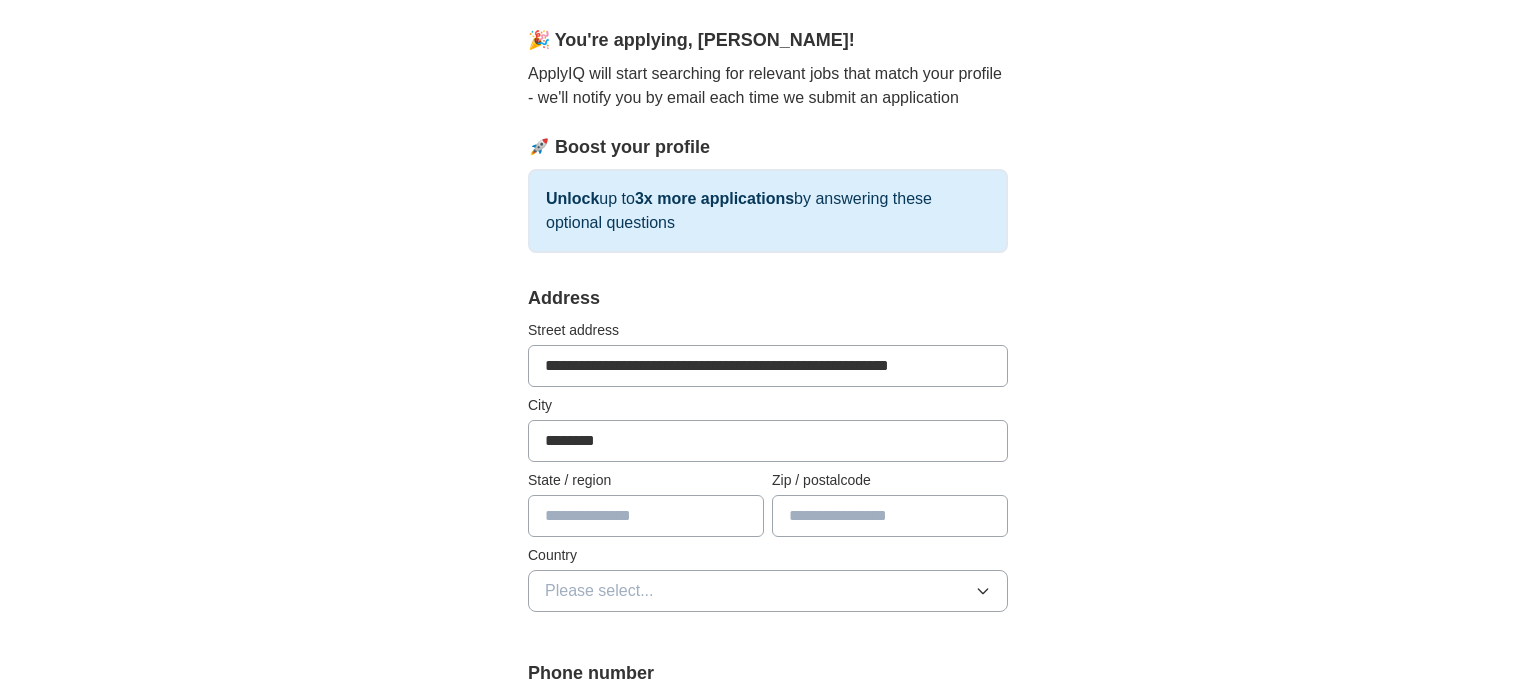 type on "********" 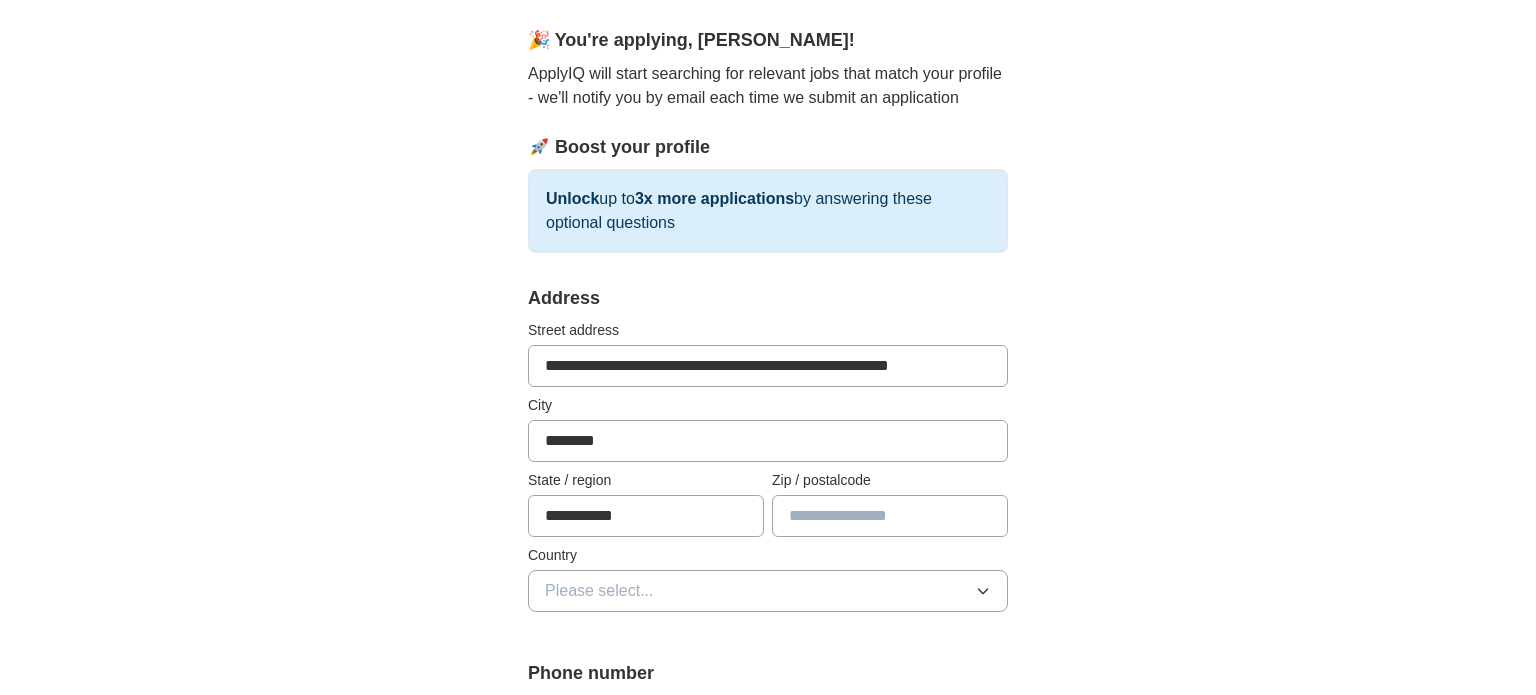 type on "**********" 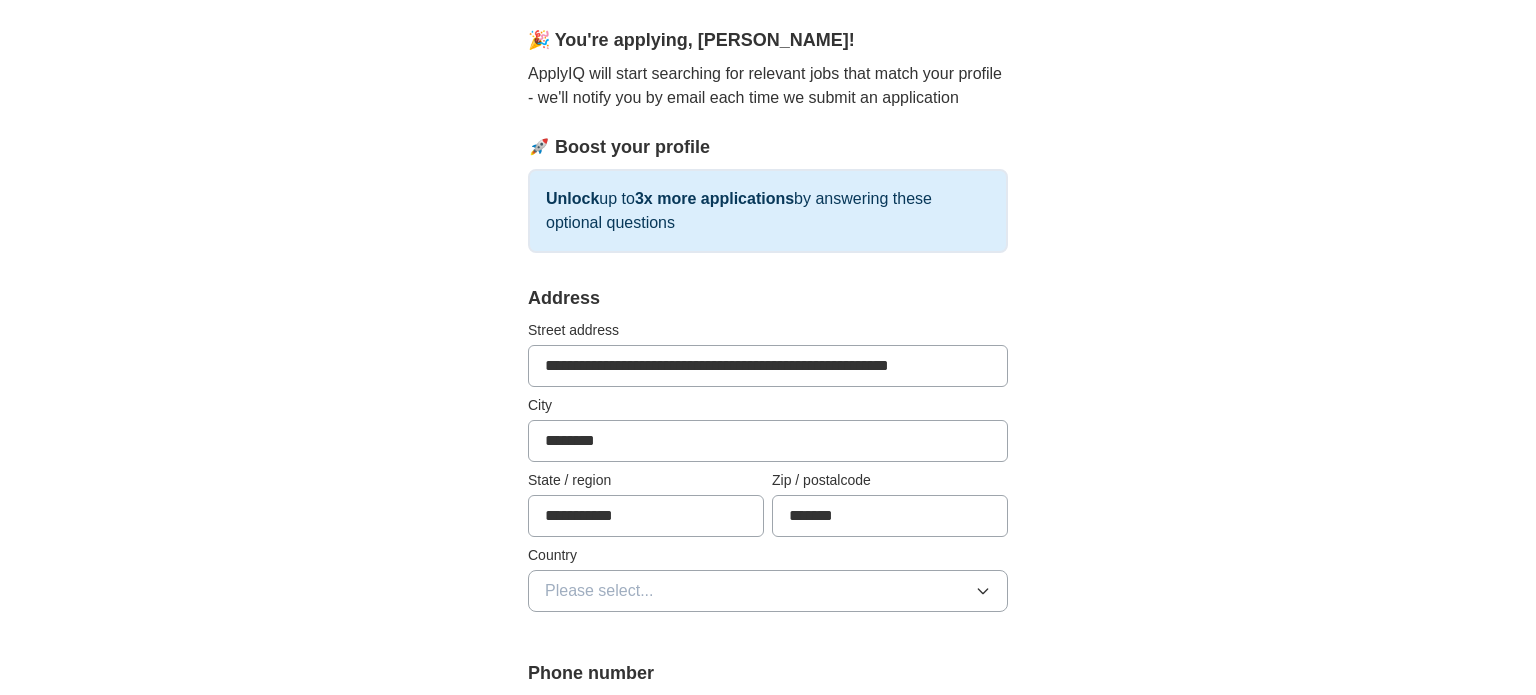 type on "*******" 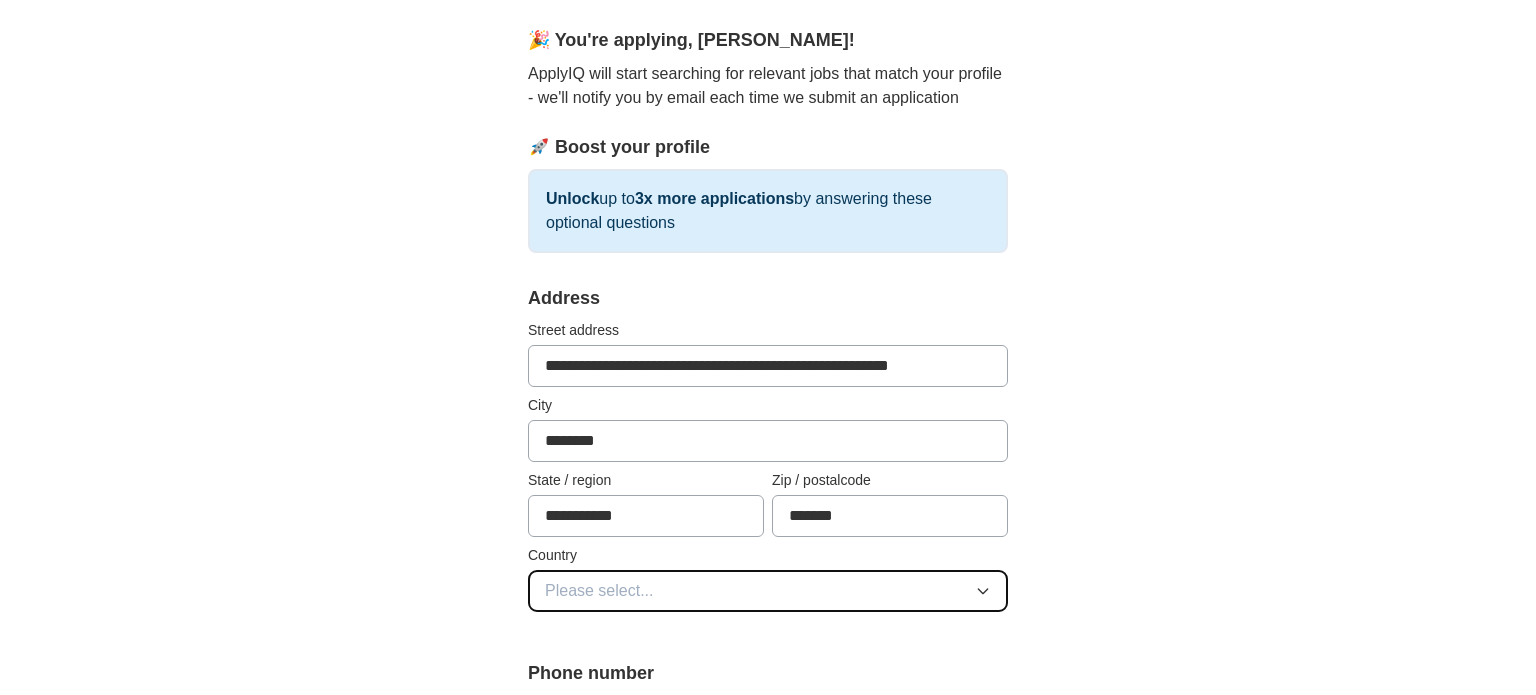 click on "Please select..." at bounding box center [599, 591] 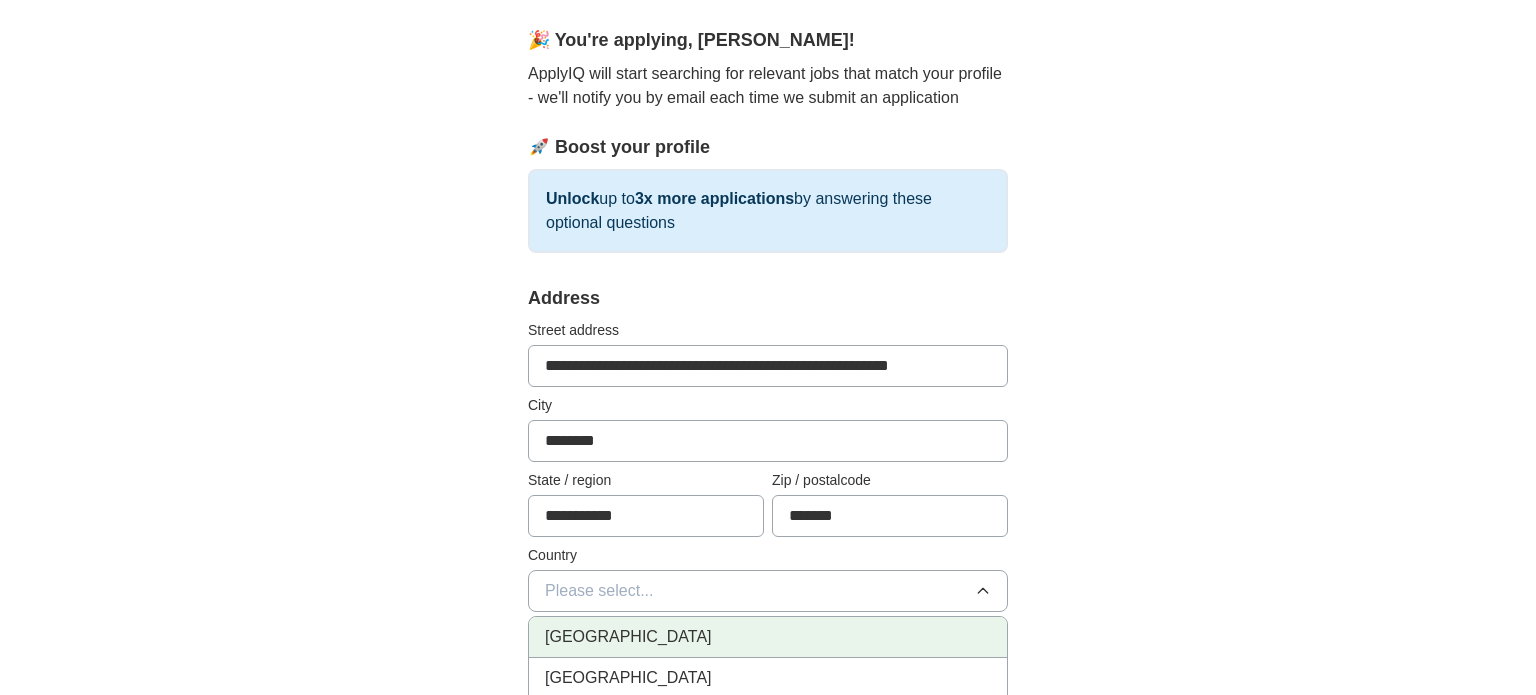 click on "[GEOGRAPHIC_DATA]" at bounding box center [628, 637] 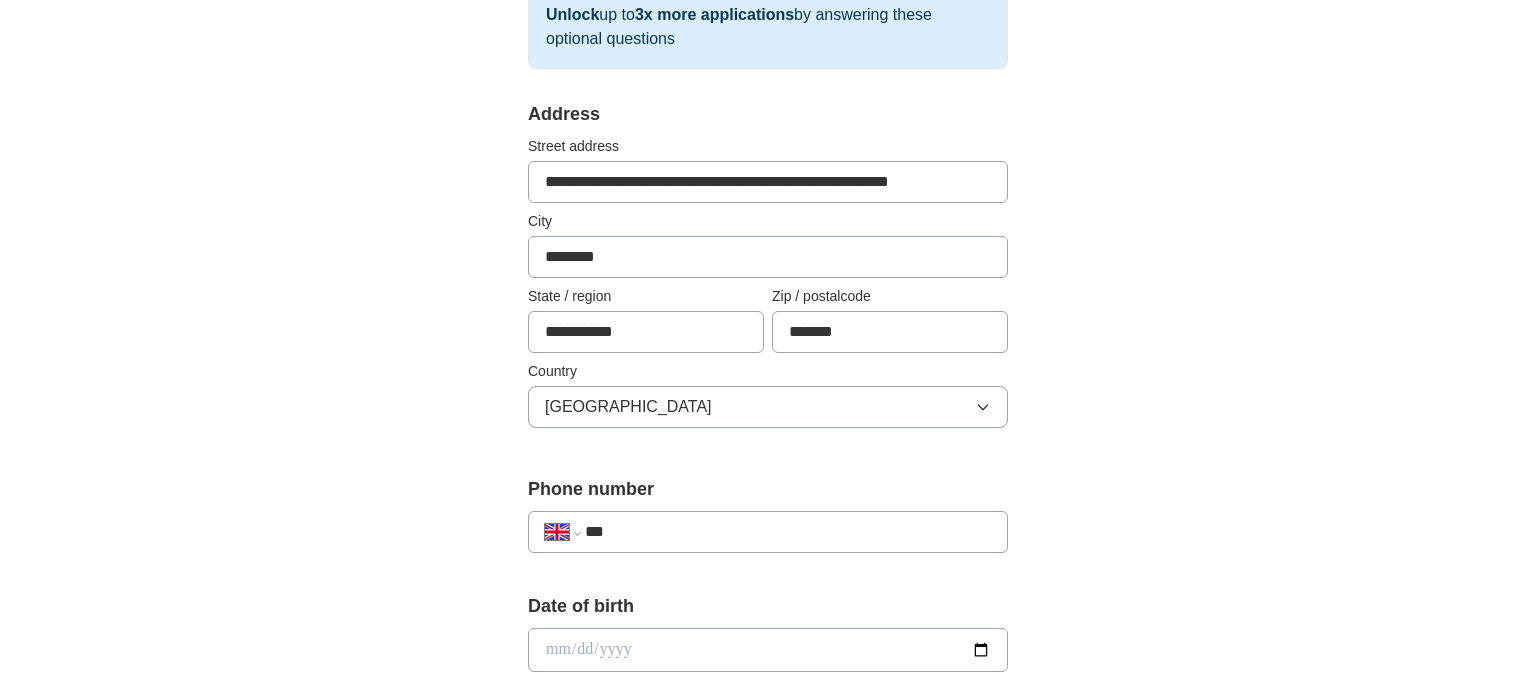 scroll, scrollTop: 351, scrollLeft: 0, axis: vertical 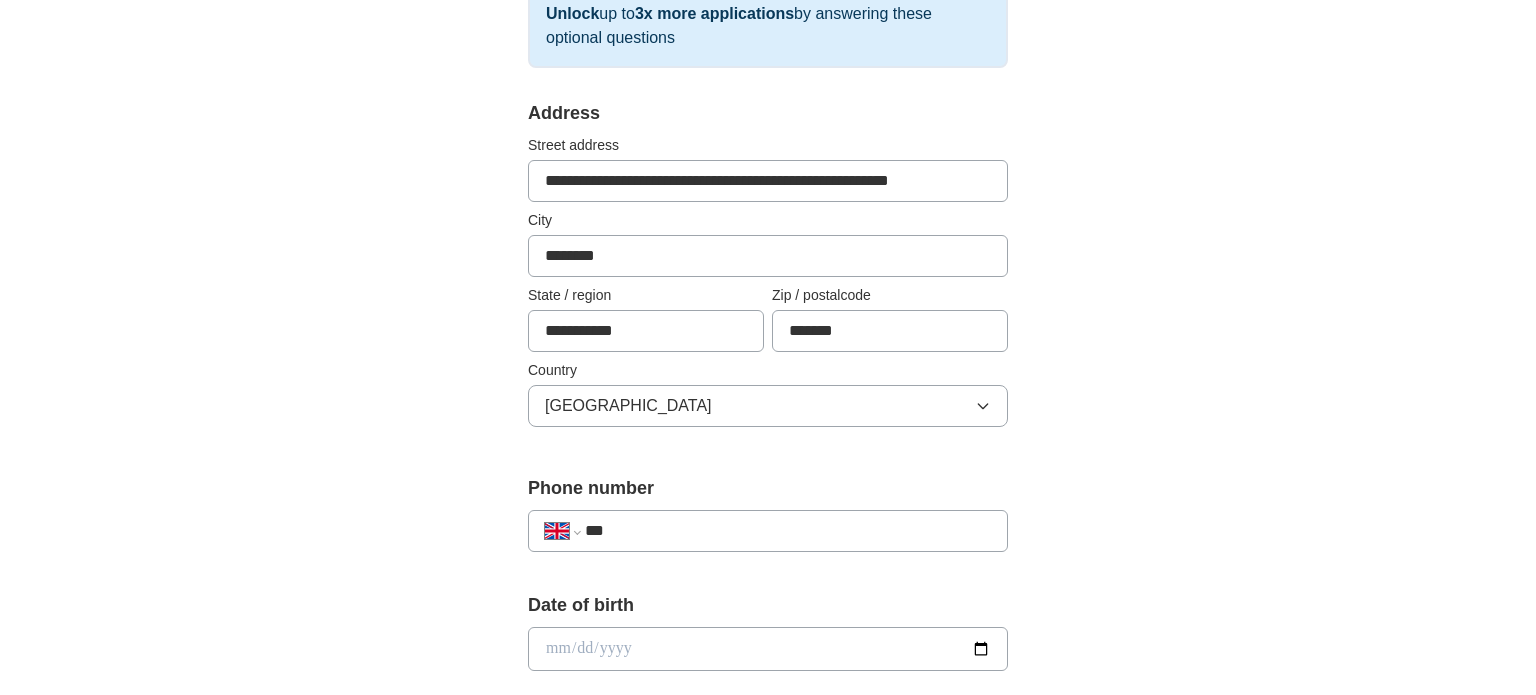 click on "***" at bounding box center [788, 531] 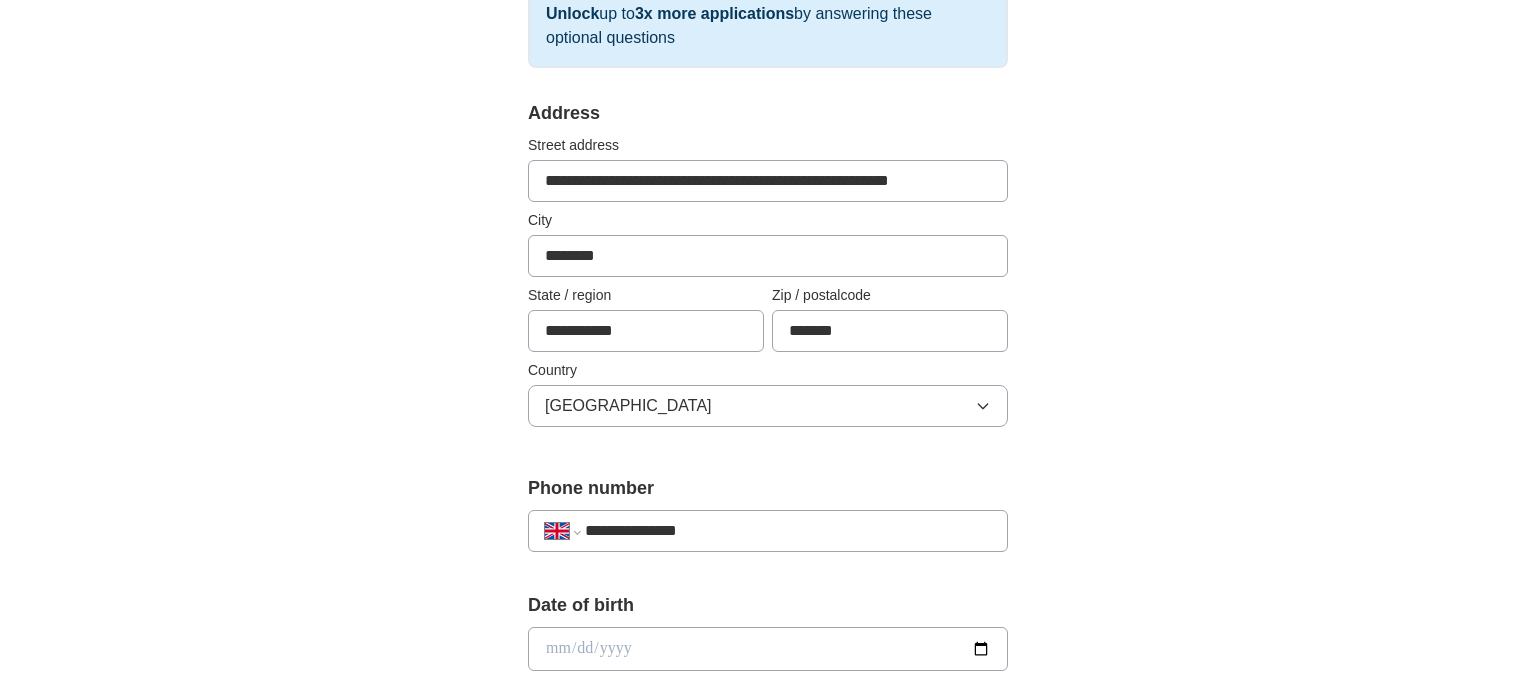 type on "**********" 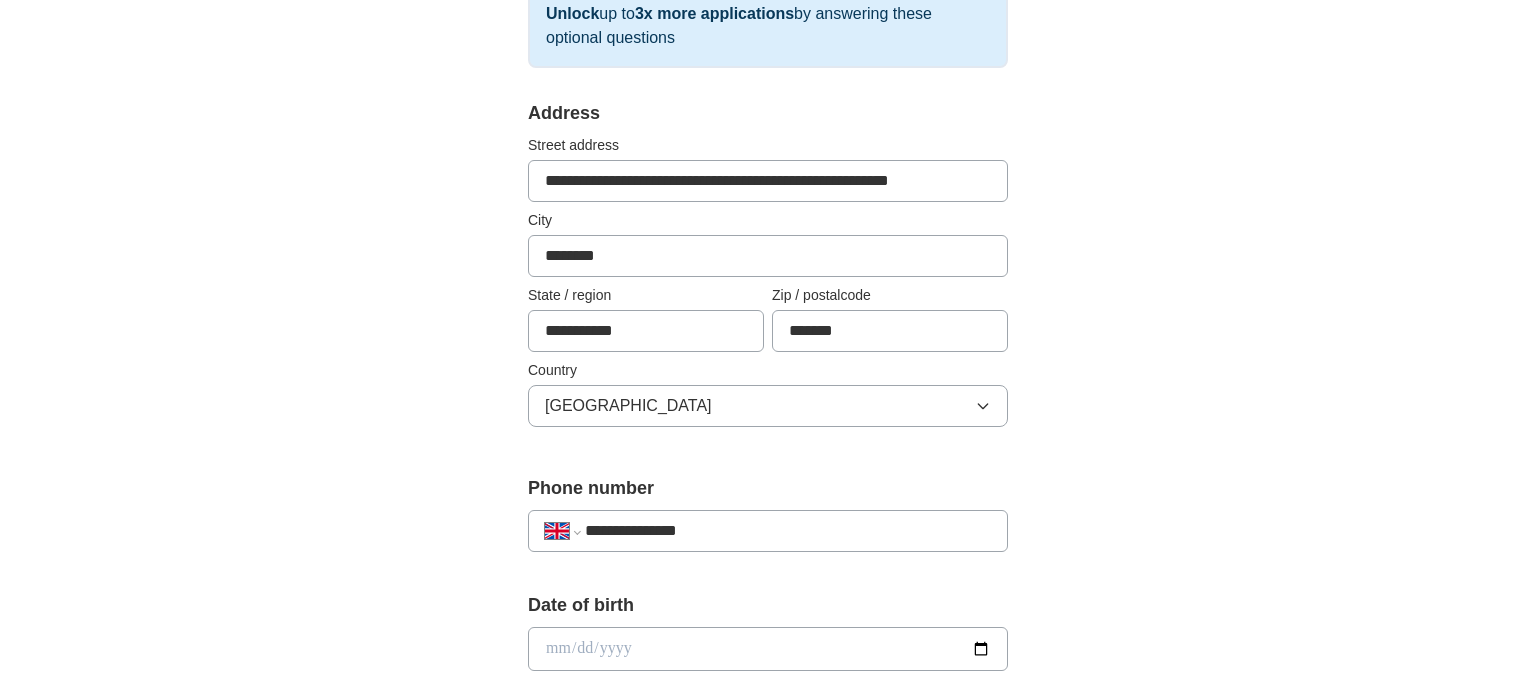 click on "Save and continue" at bounding box center [768, 1460] 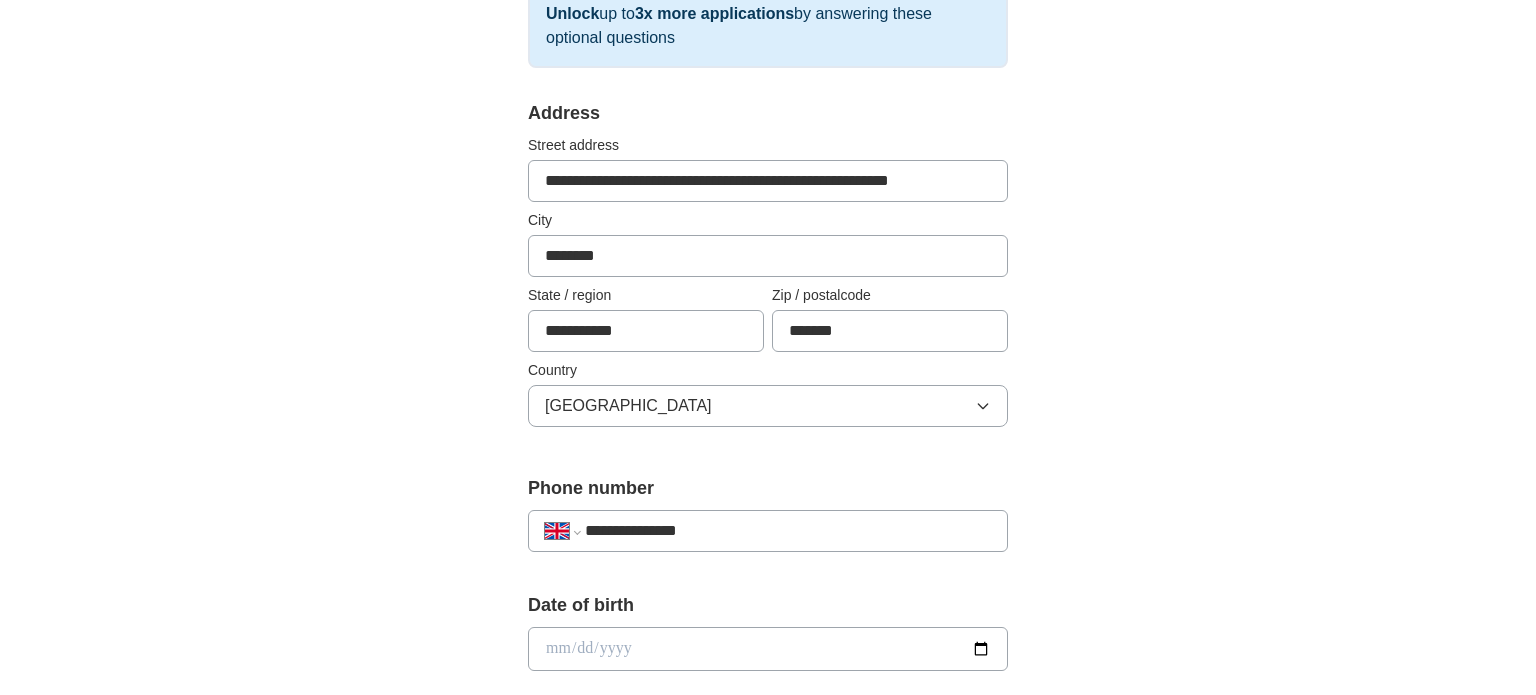 click at bounding box center [768, 649] 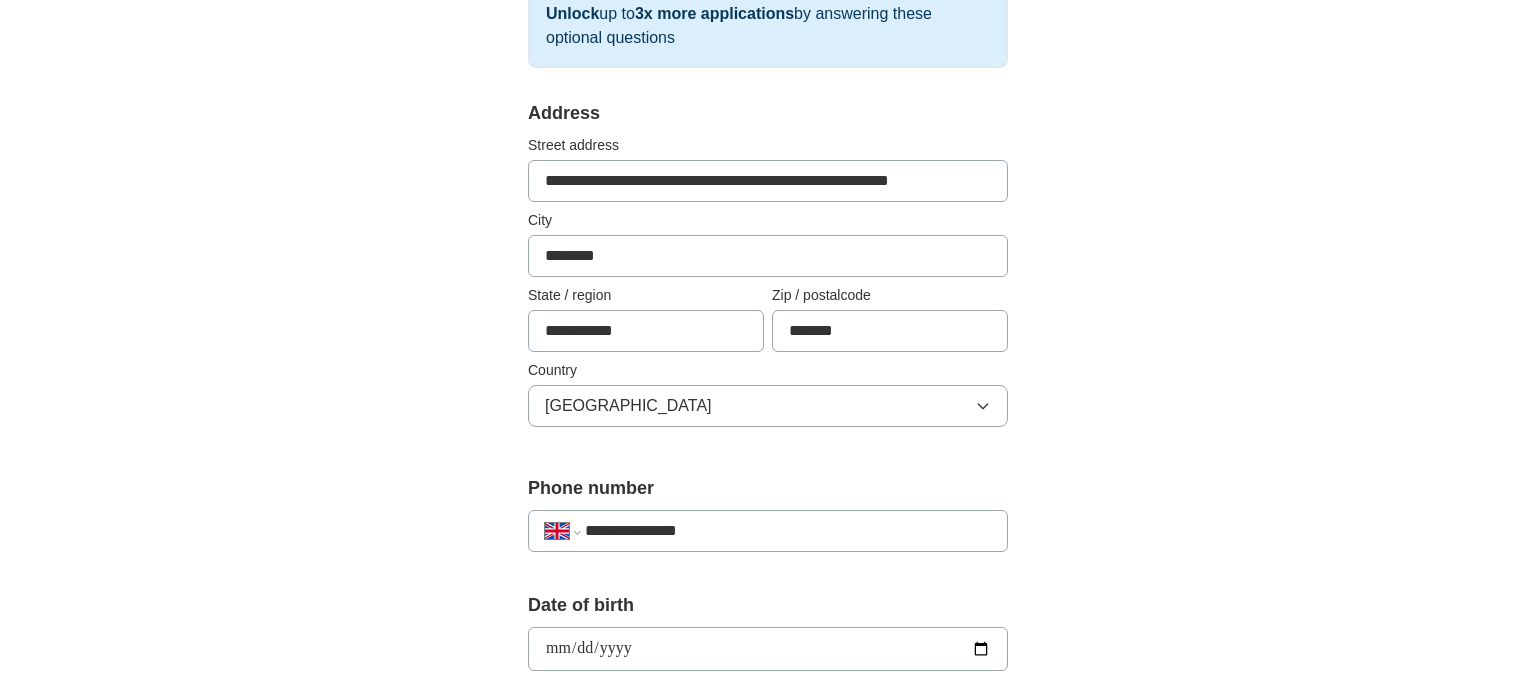 type on "**********" 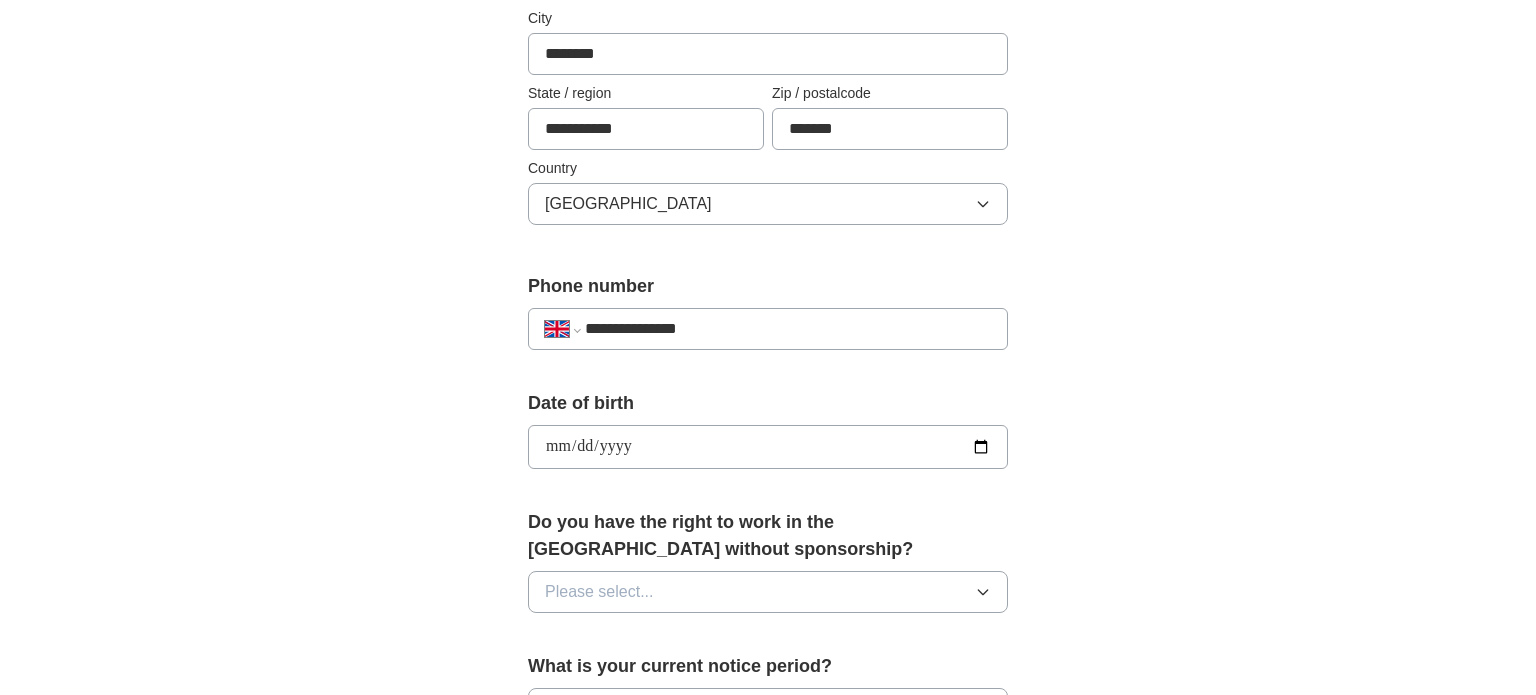 scroll, scrollTop: 556, scrollLeft: 0, axis: vertical 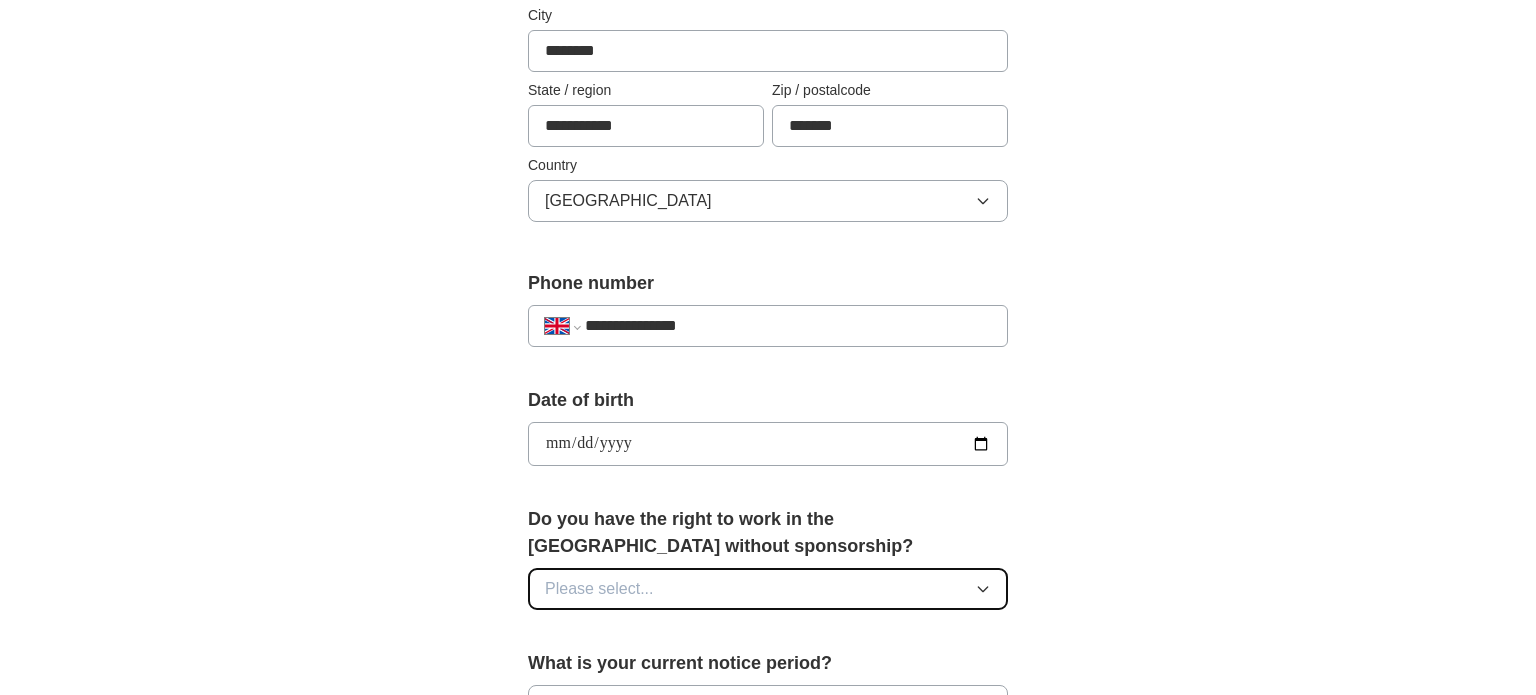 click on "Please select..." at bounding box center [599, 589] 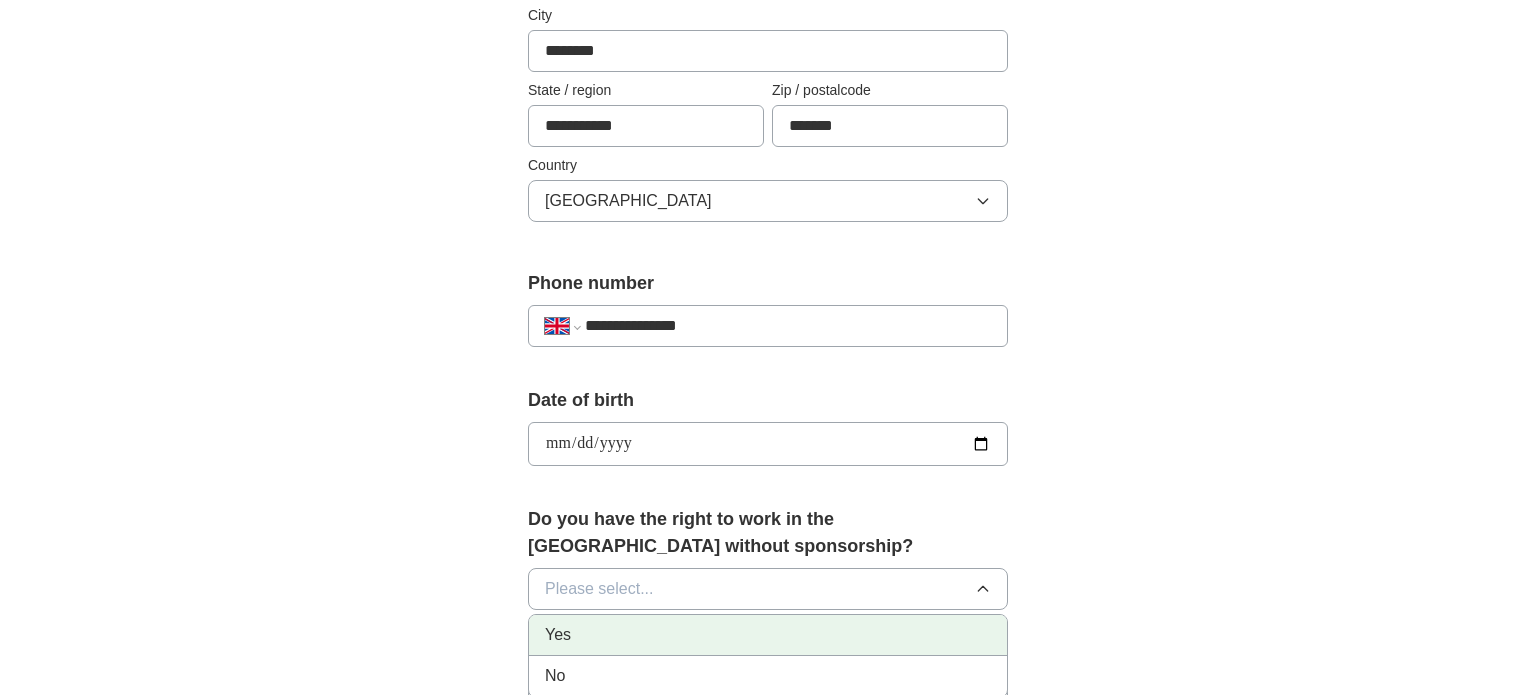 click on "Yes" at bounding box center (558, 635) 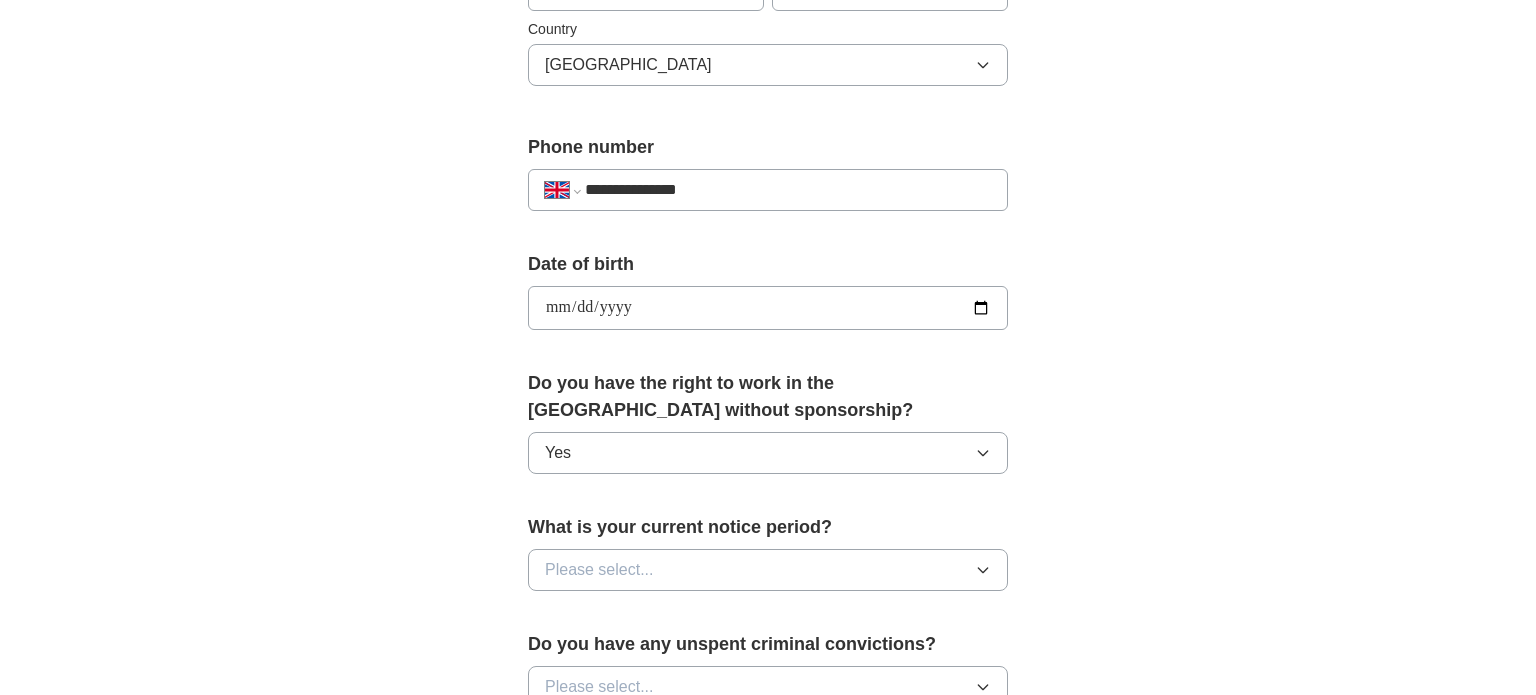 scroll, scrollTop: 696, scrollLeft: 0, axis: vertical 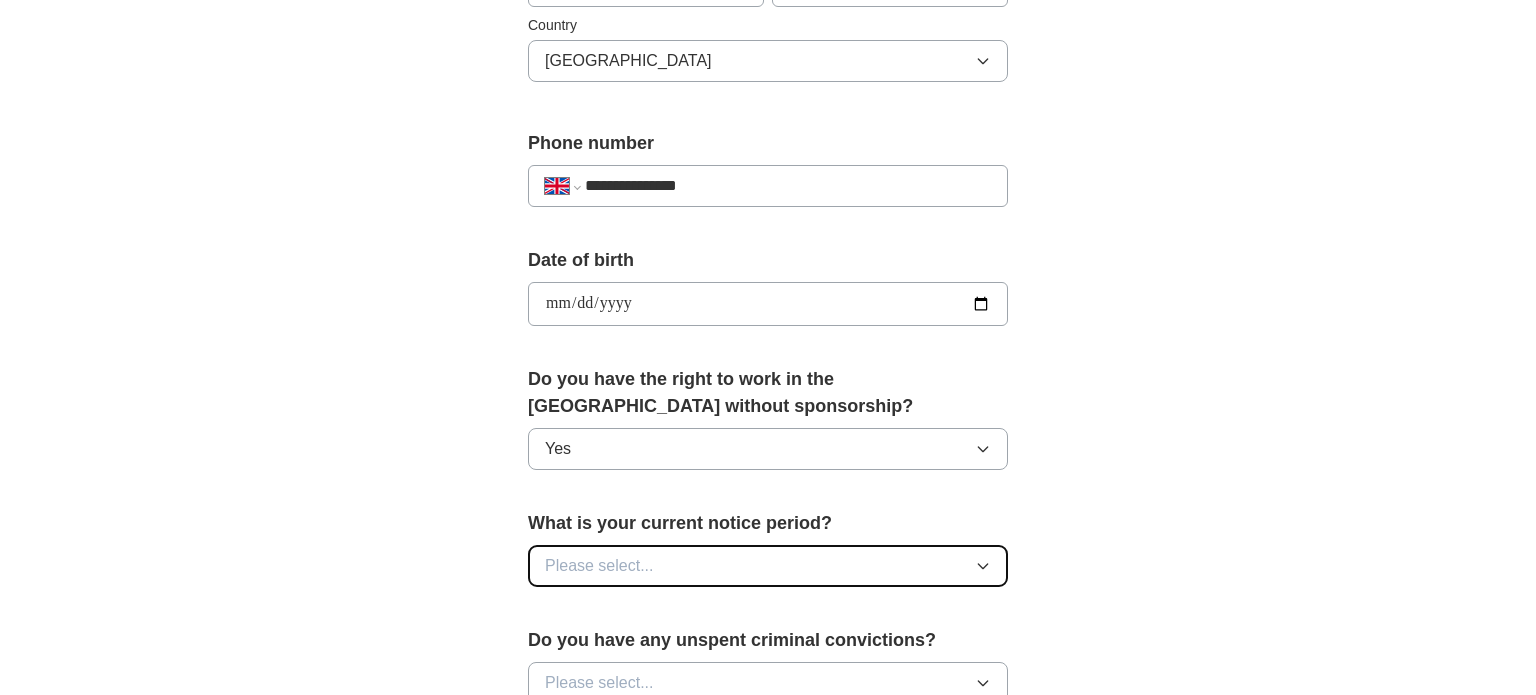 click on "Please select..." at bounding box center (599, 566) 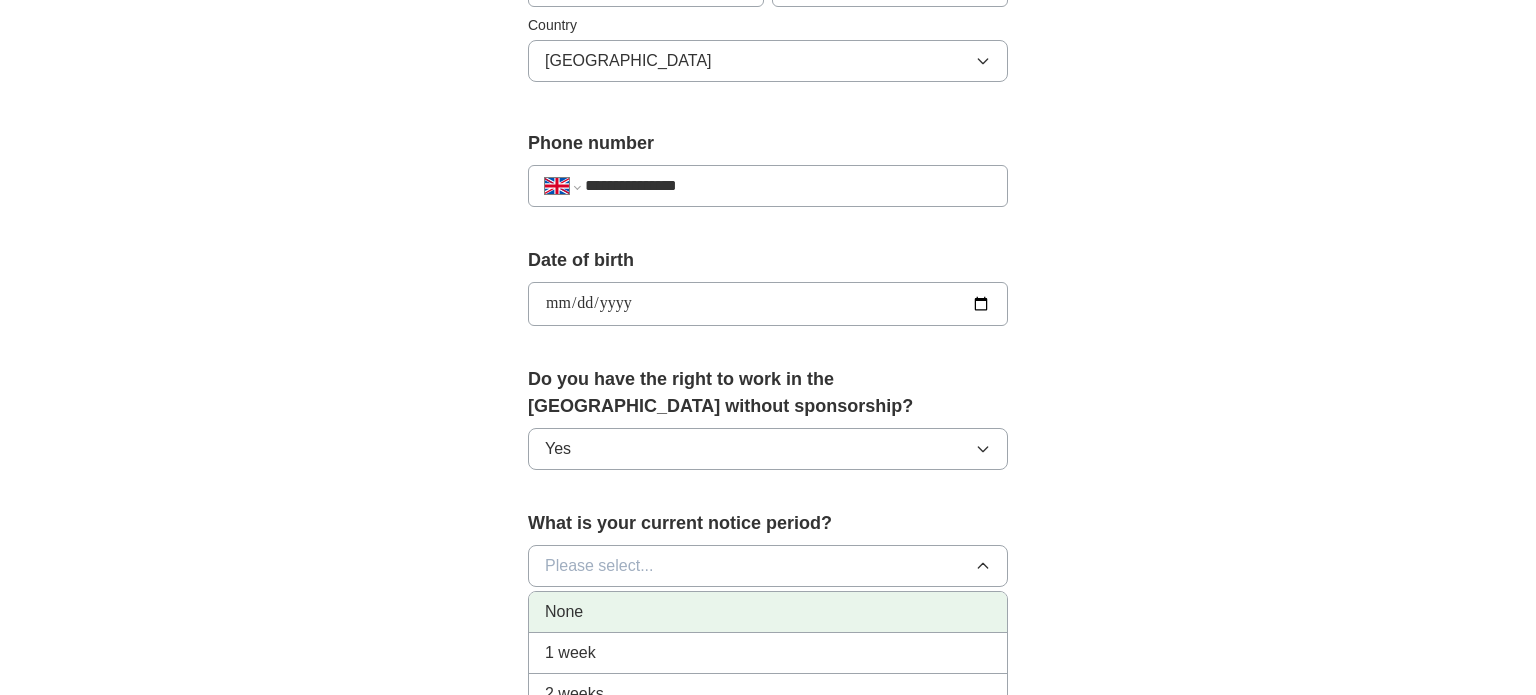 click on "None" at bounding box center (768, 612) 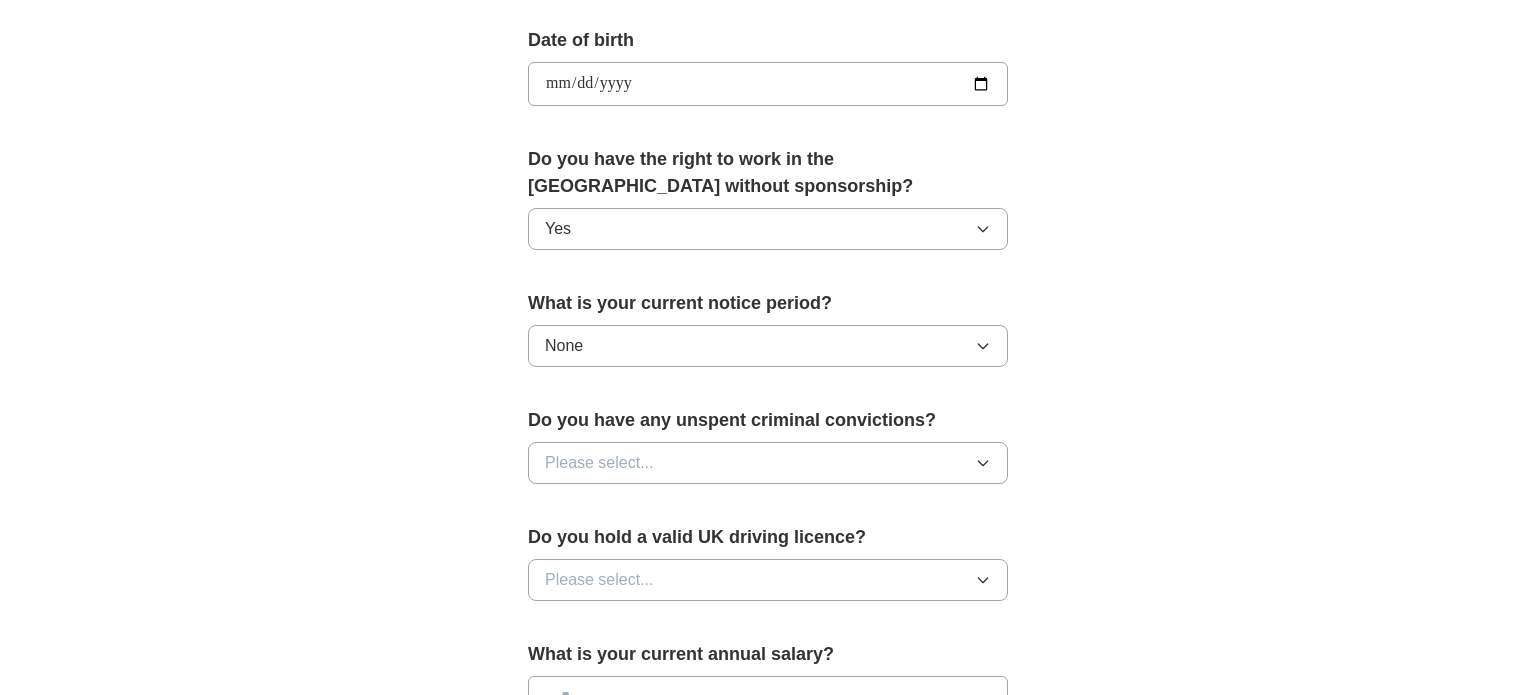 scroll, scrollTop: 921, scrollLeft: 0, axis: vertical 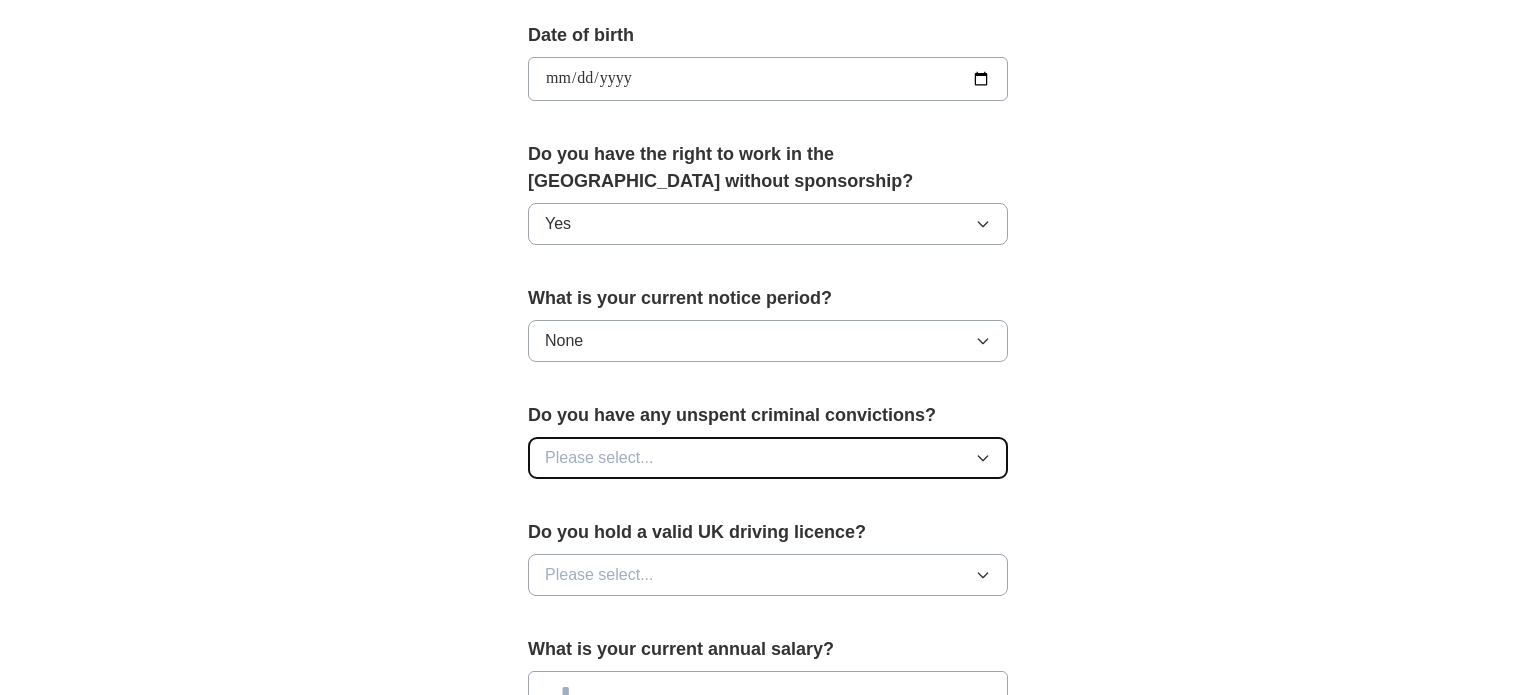click on "Please select..." at bounding box center (768, 458) 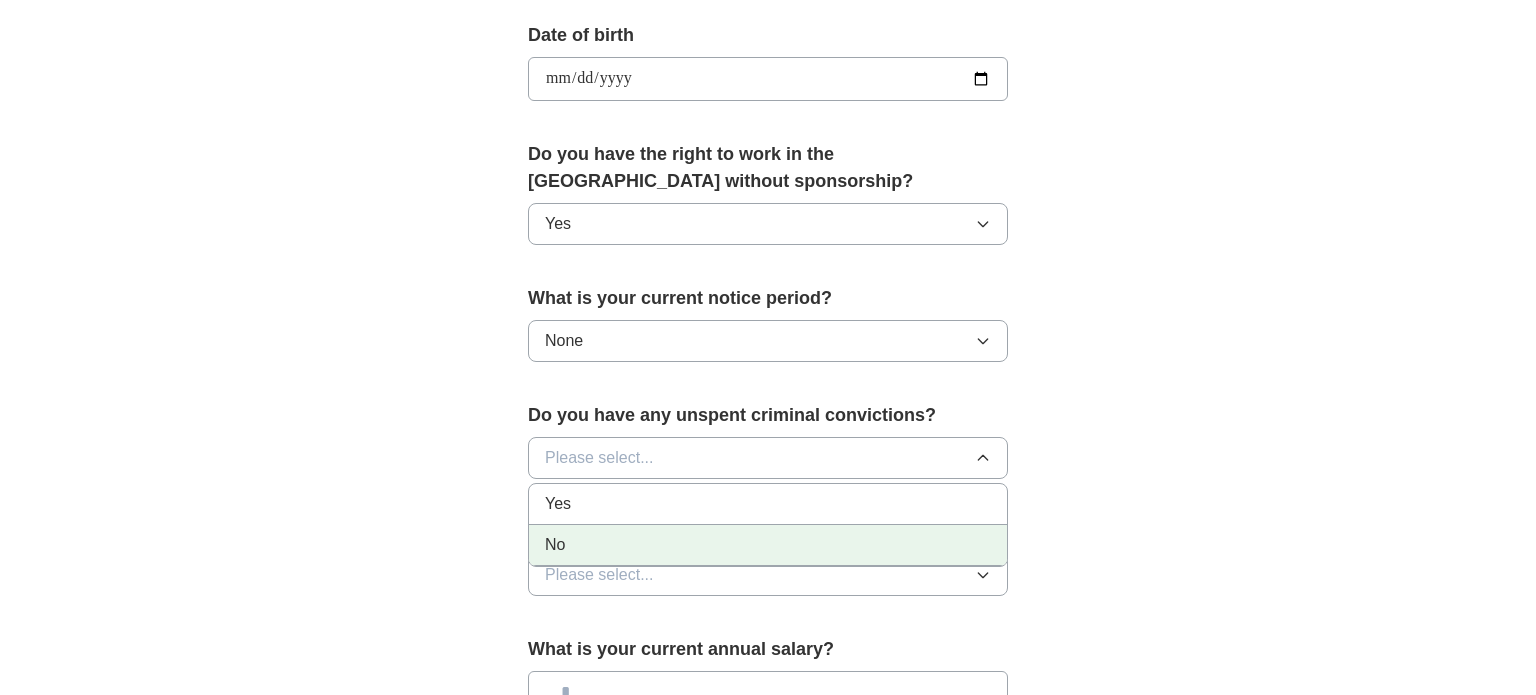click on "No" at bounding box center [768, 545] 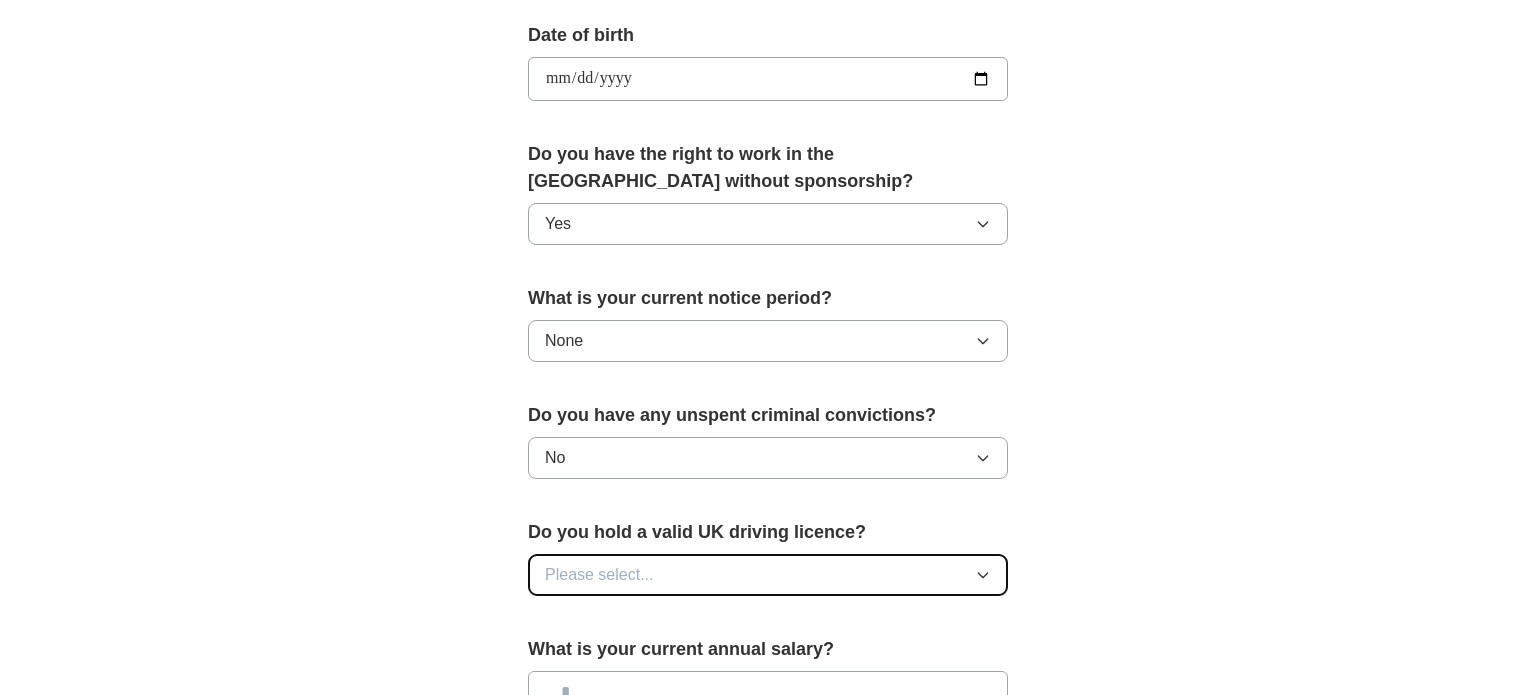 click on "Please select..." at bounding box center (599, 575) 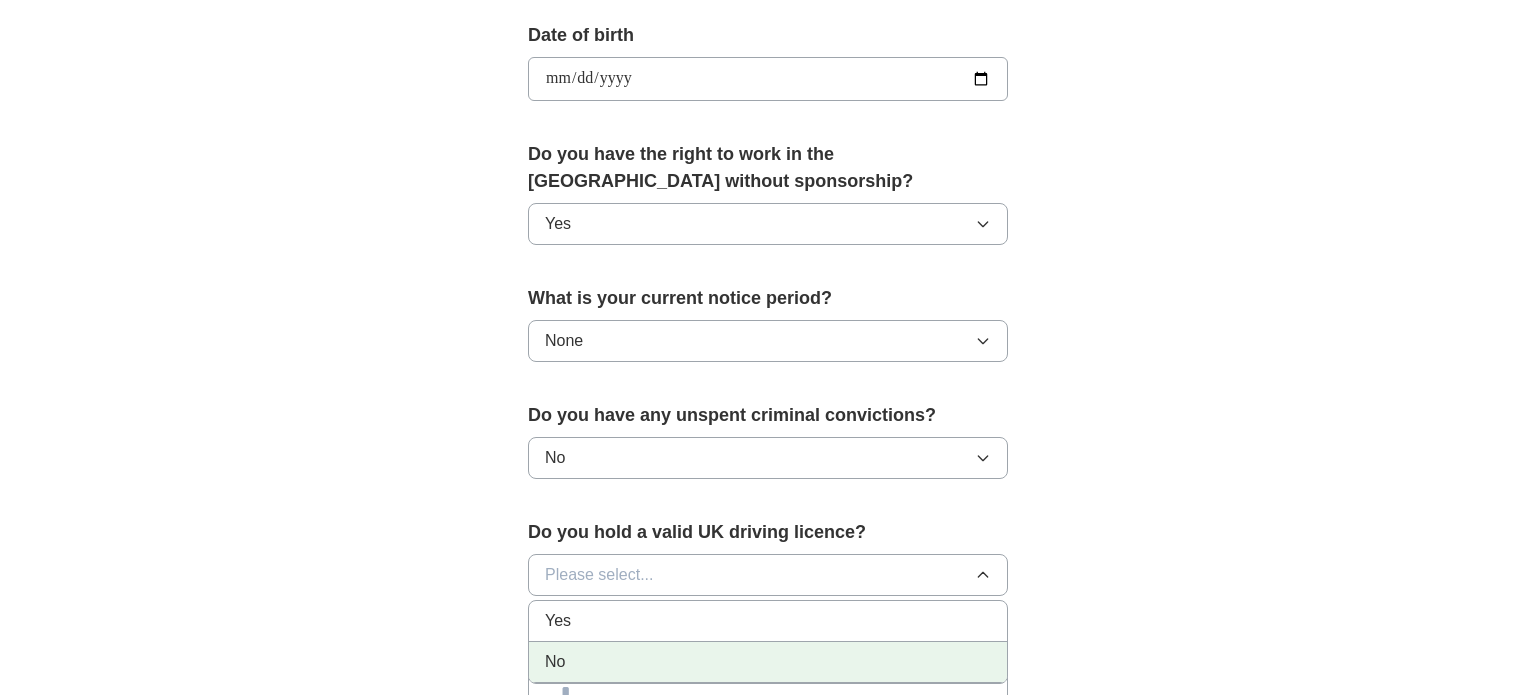 click on "No" at bounding box center (555, 662) 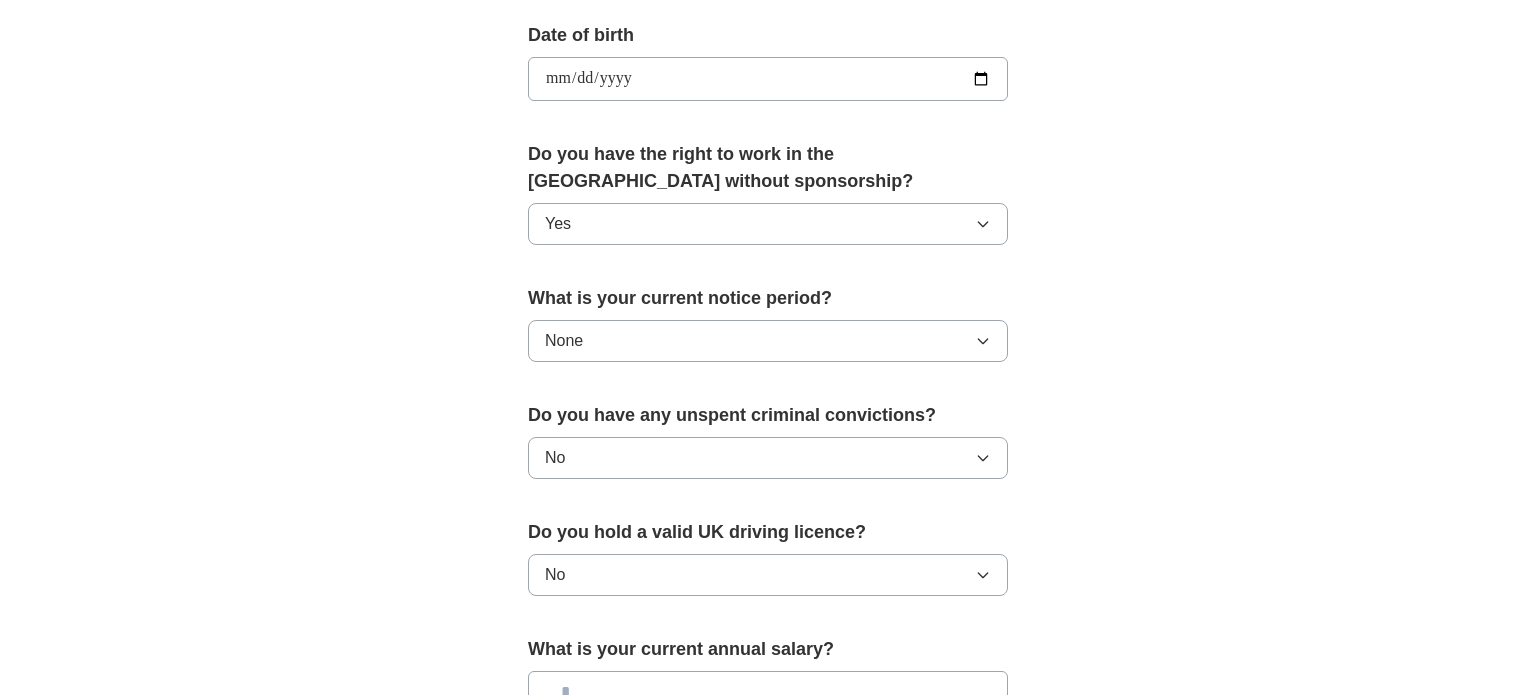 scroll, scrollTop: 1352, scrollLeft: 0, axis: vertical 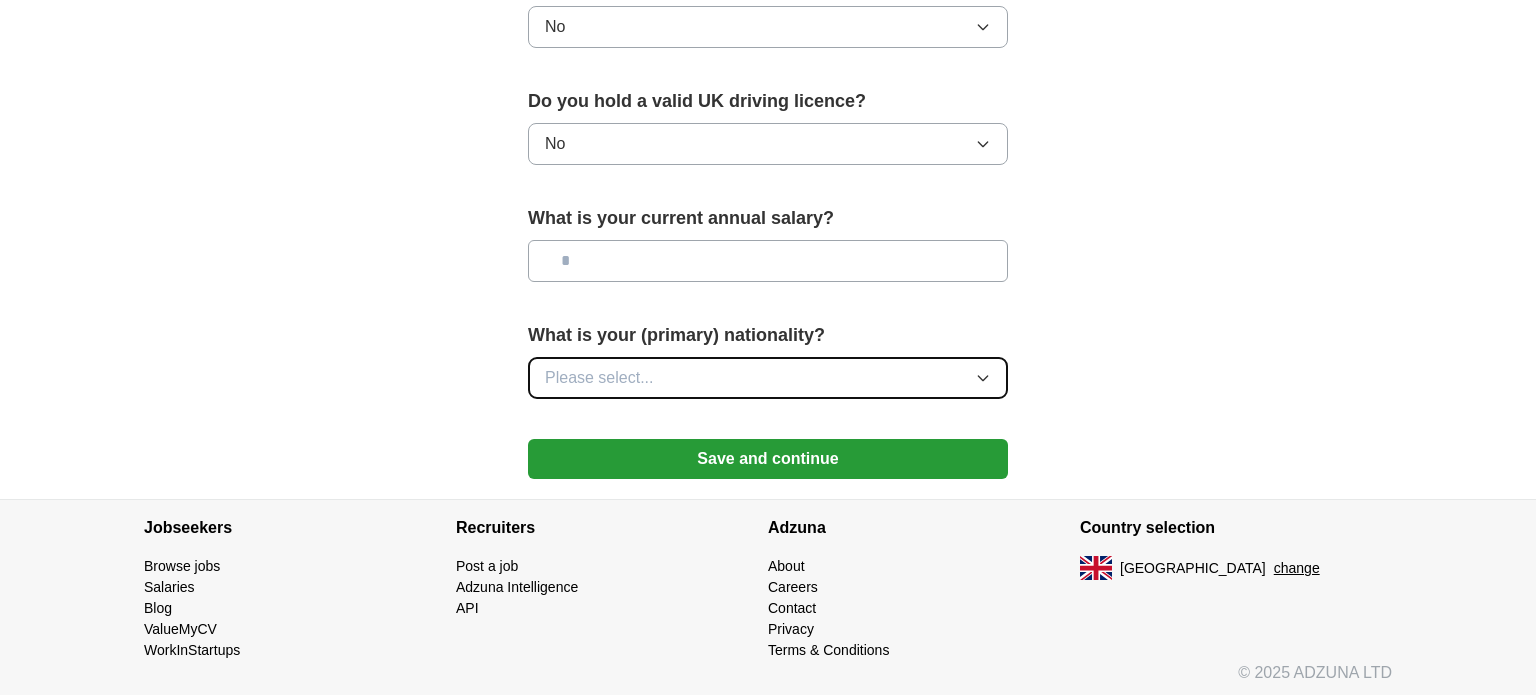 click on "Please select..." at bounding box center (599, 378) 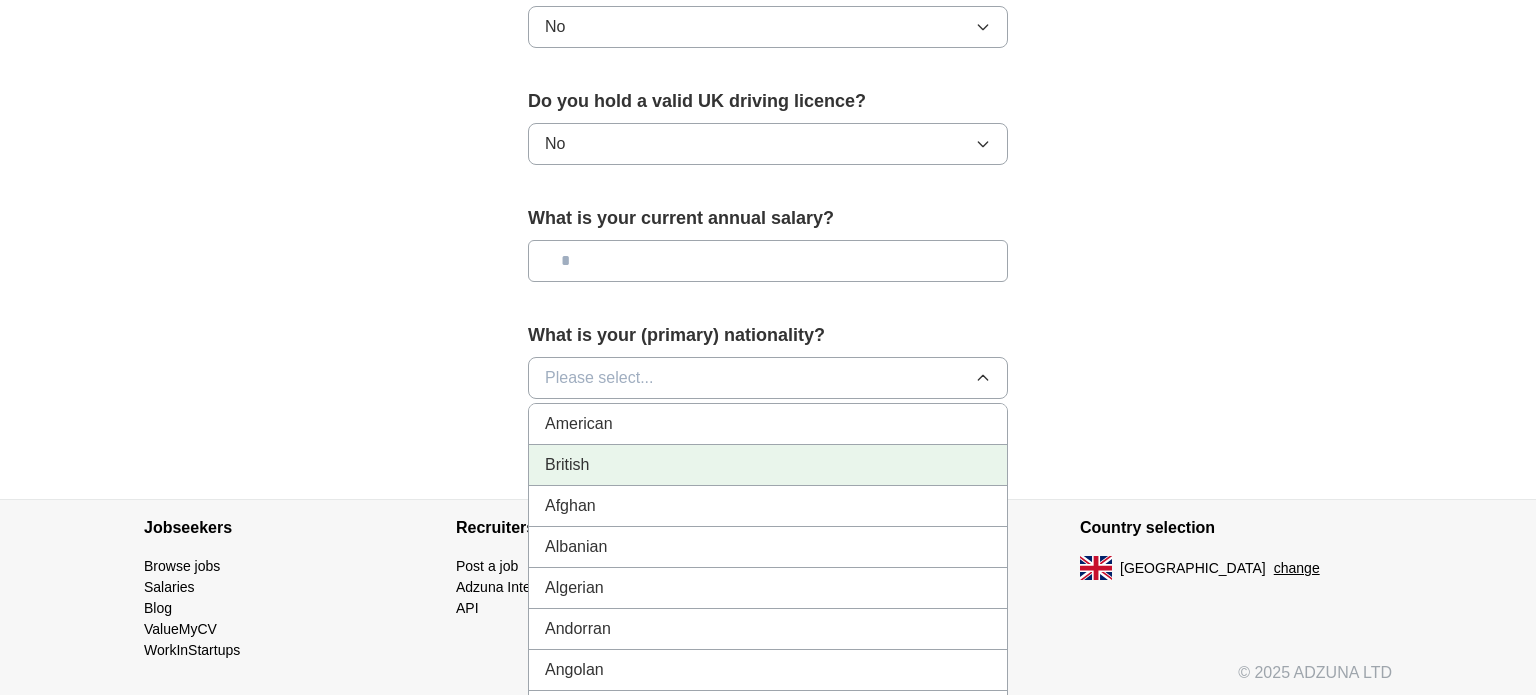 click on "British" at bounding box center [567, 465] 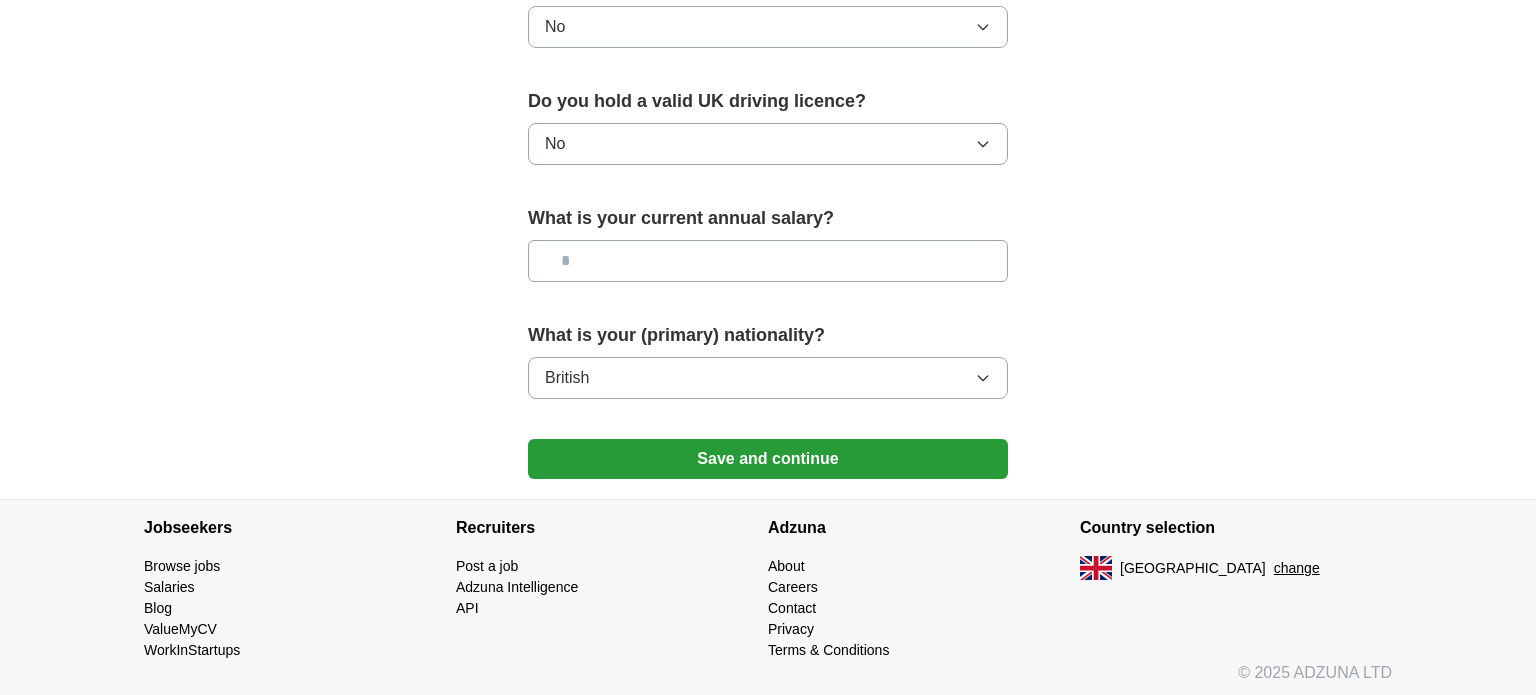 click at bounding box center (768, 261) 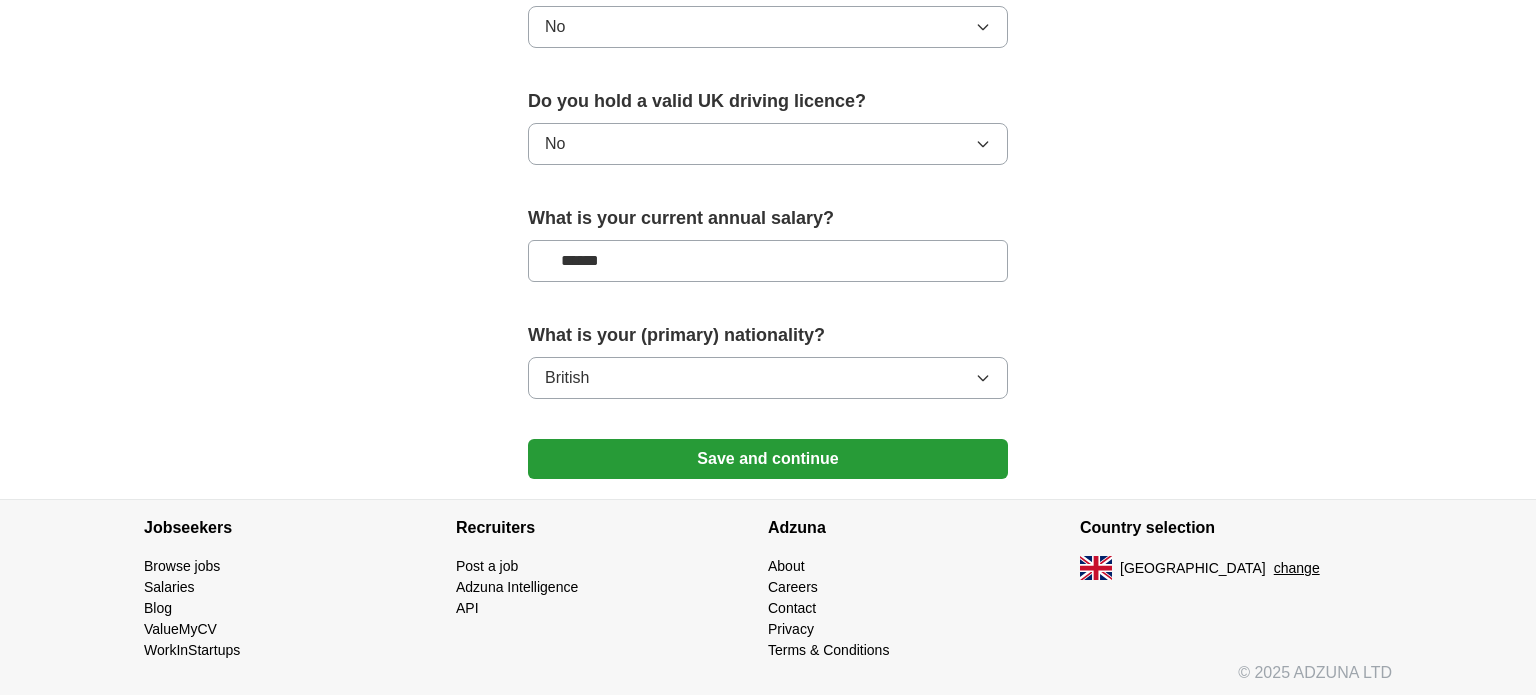 type on "******" 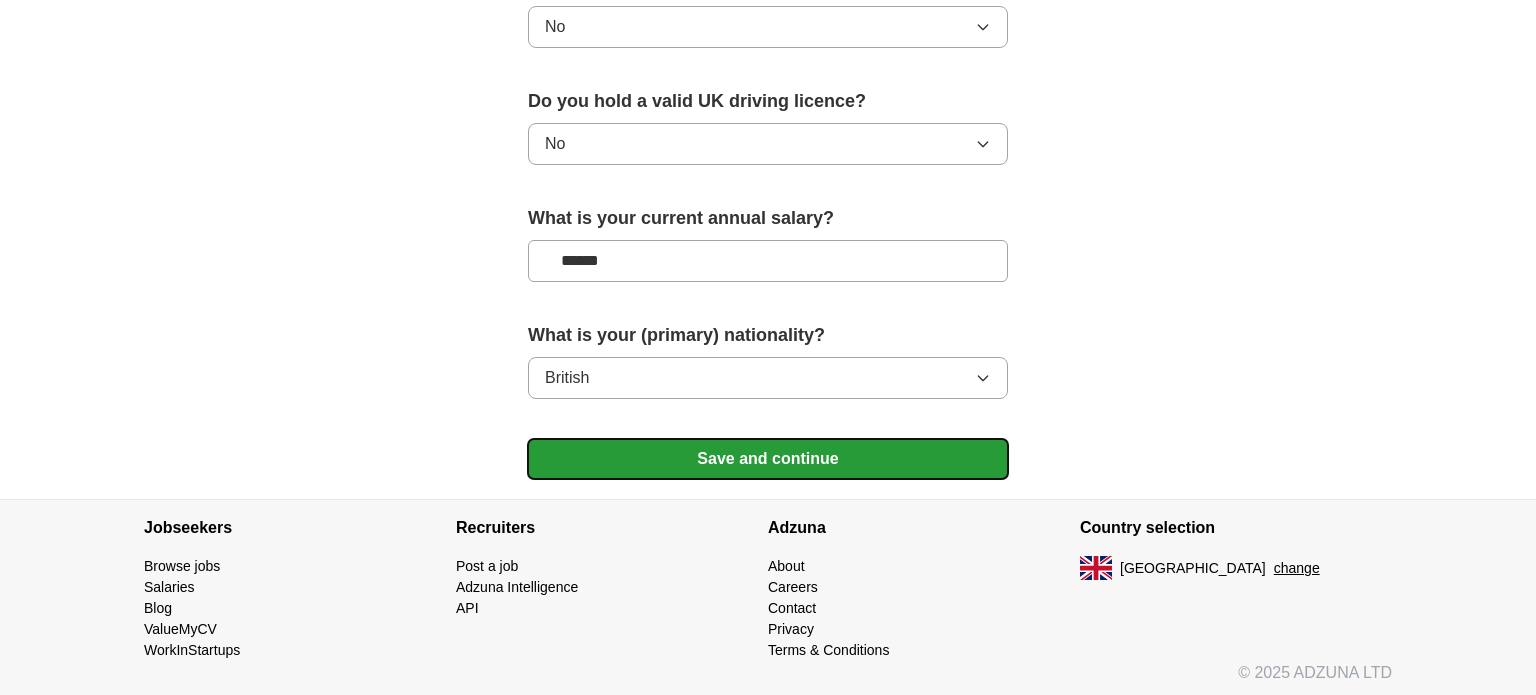 click on "Save and continue" at bounding box center [768, 459] 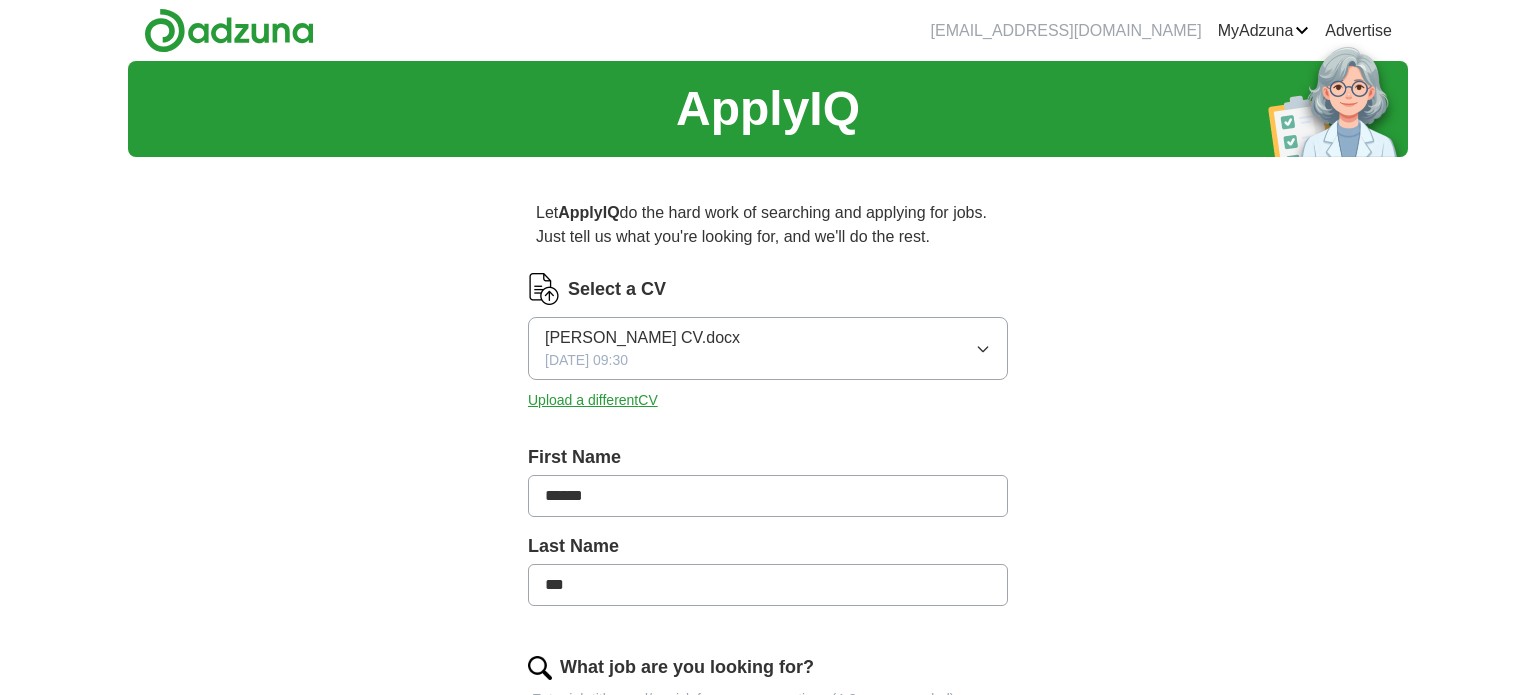 scroll, scrollTop: 0, scrollLeft: 0, axis: both 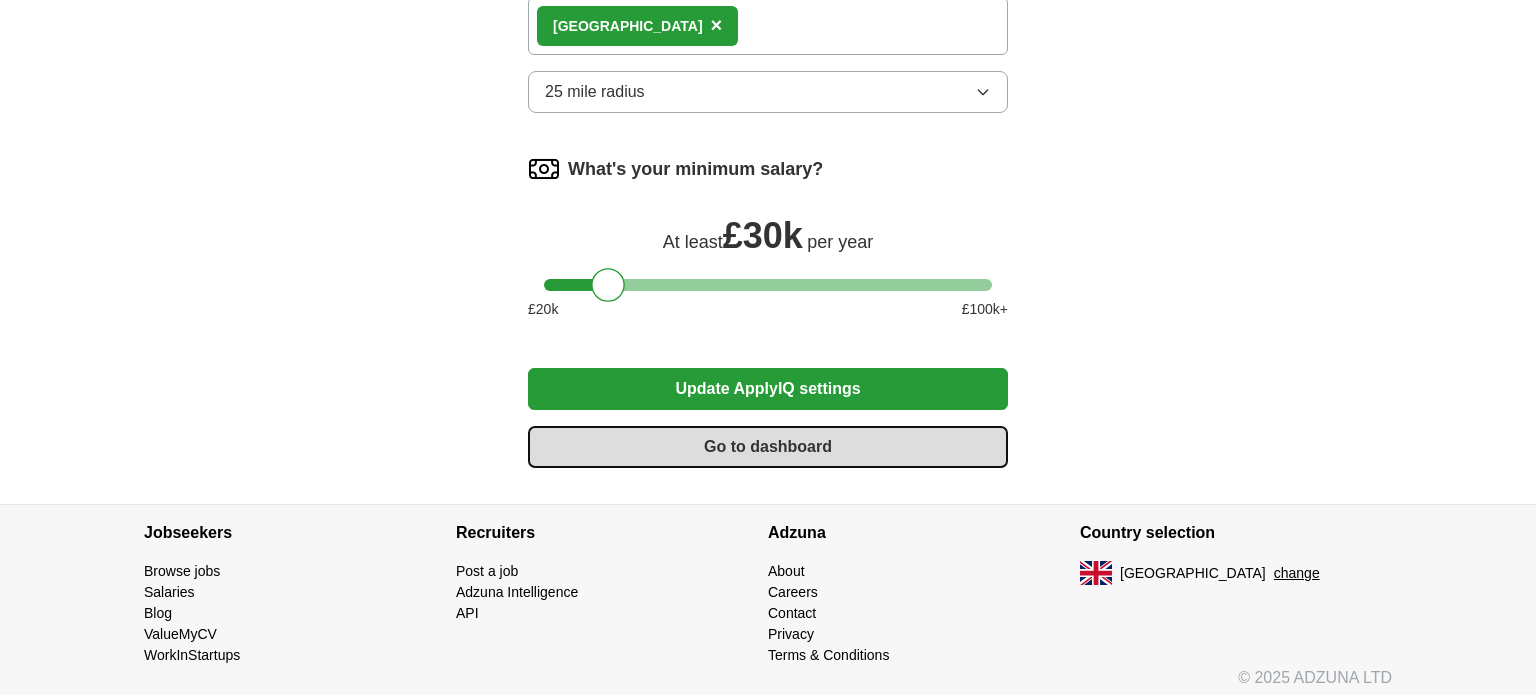click on "Go to dashboard" at bounding box center [768, 447] 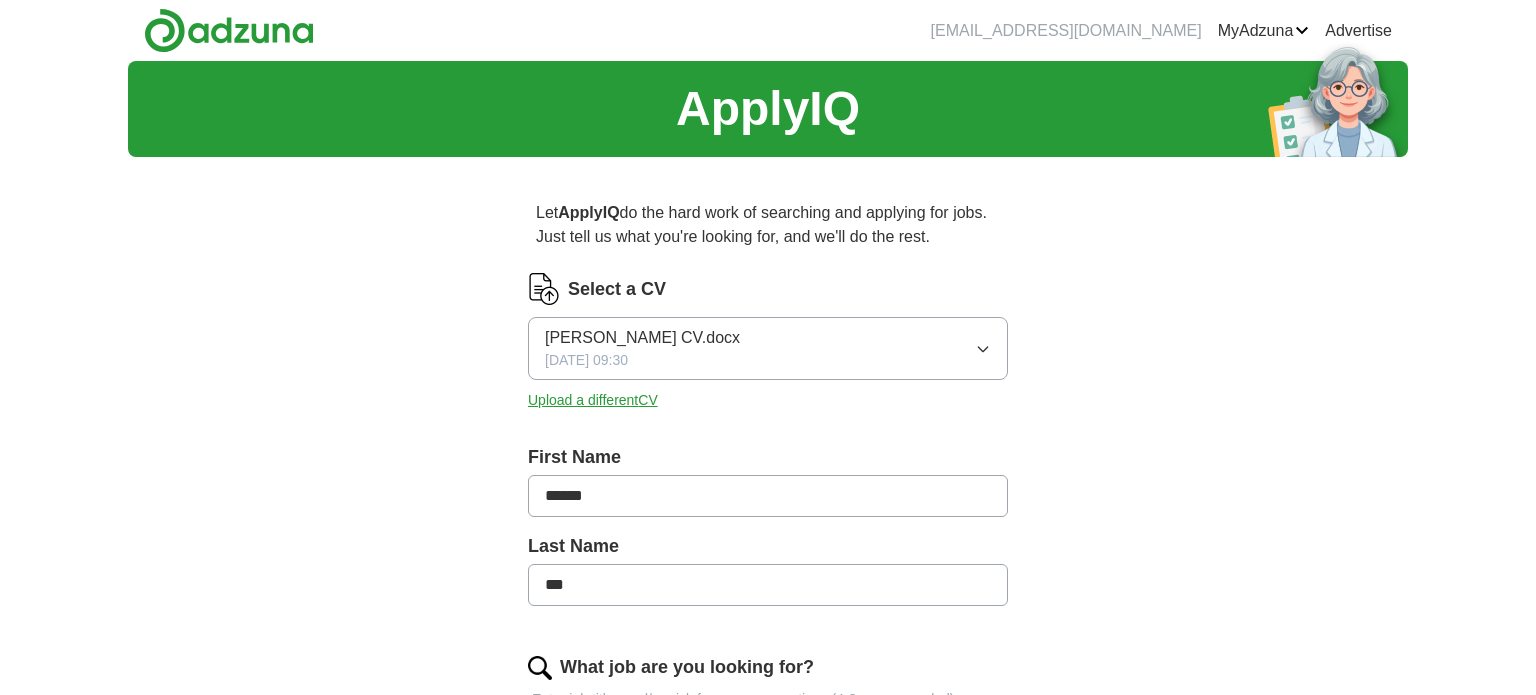 scroll, scrollTop: 0, scrollLeft: 0, axis: both 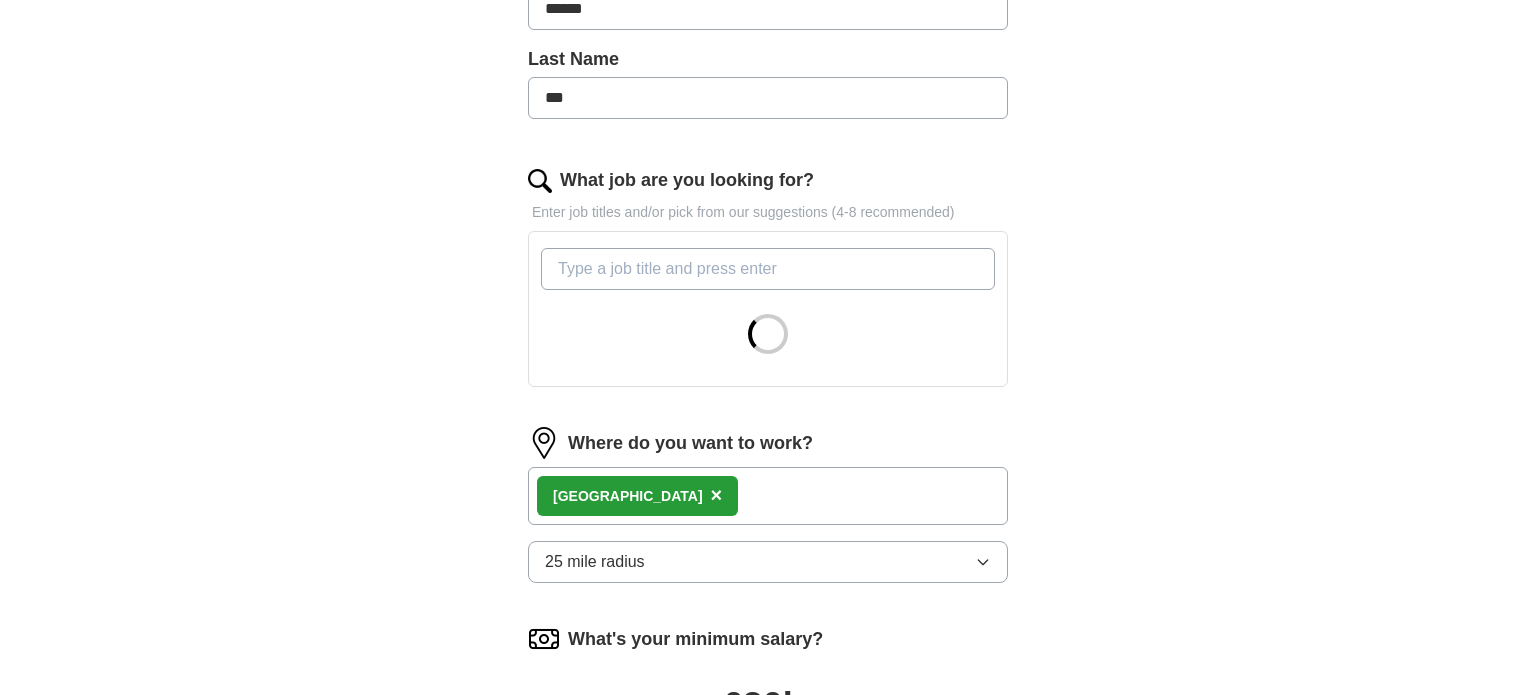click at bounding box center [768, 309] 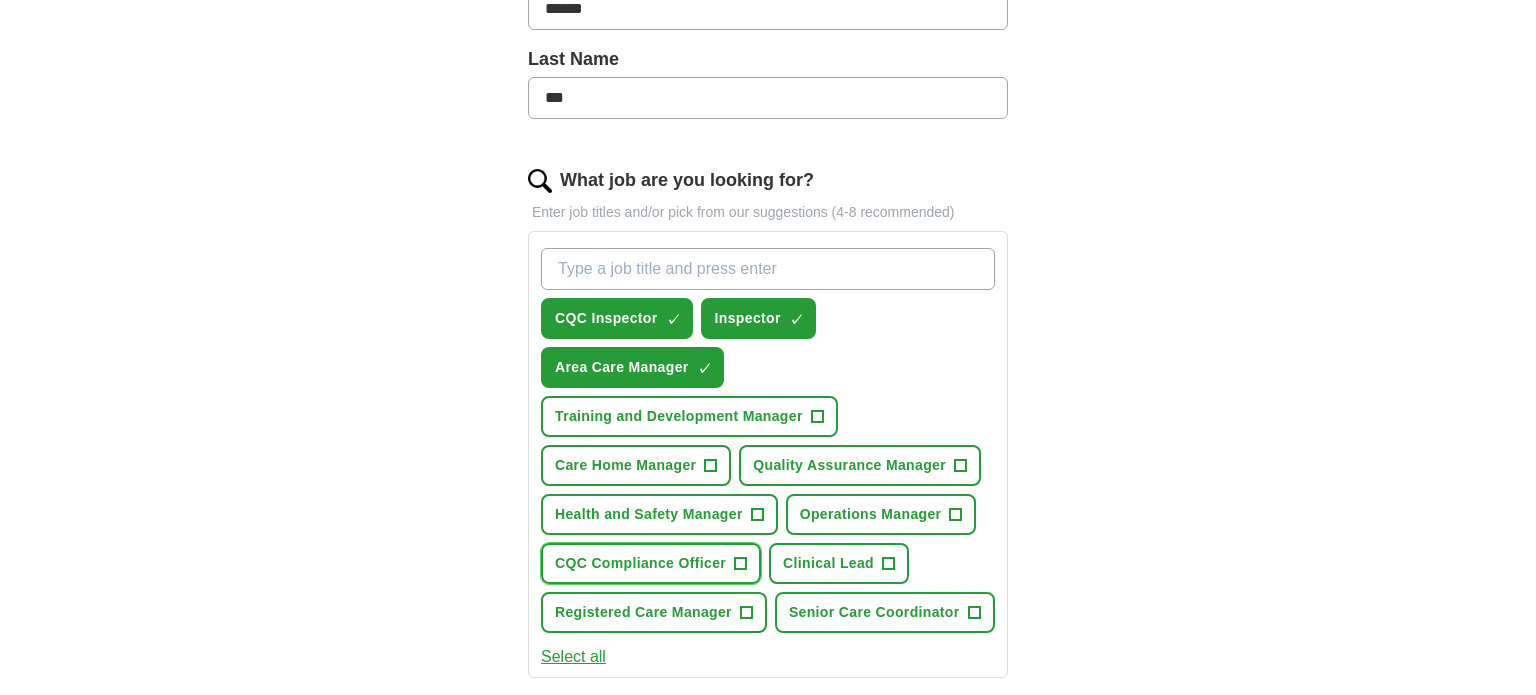 click on "CQC Compliance Officer" at bounding box center (640, 563) 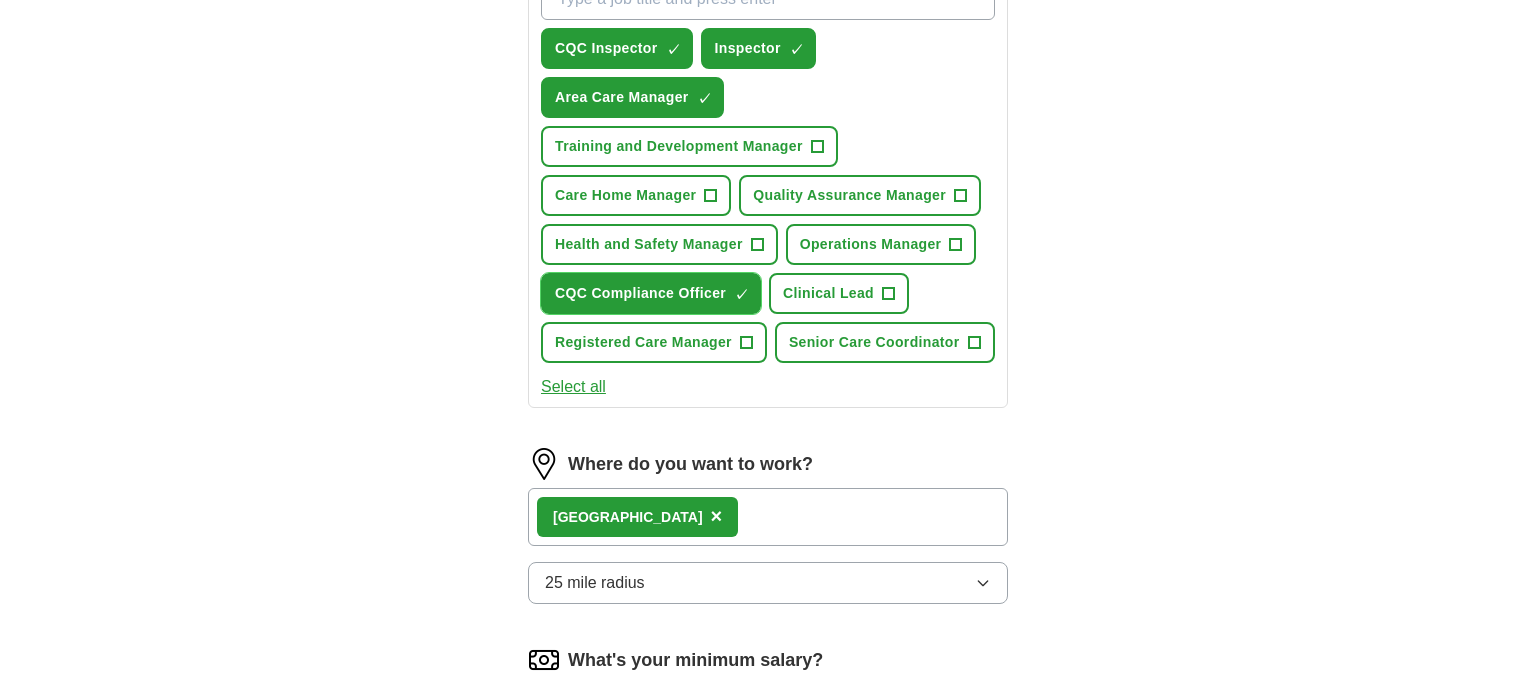 scroll, scrollTop: 758, scrollLeft: 0, axis: vertical 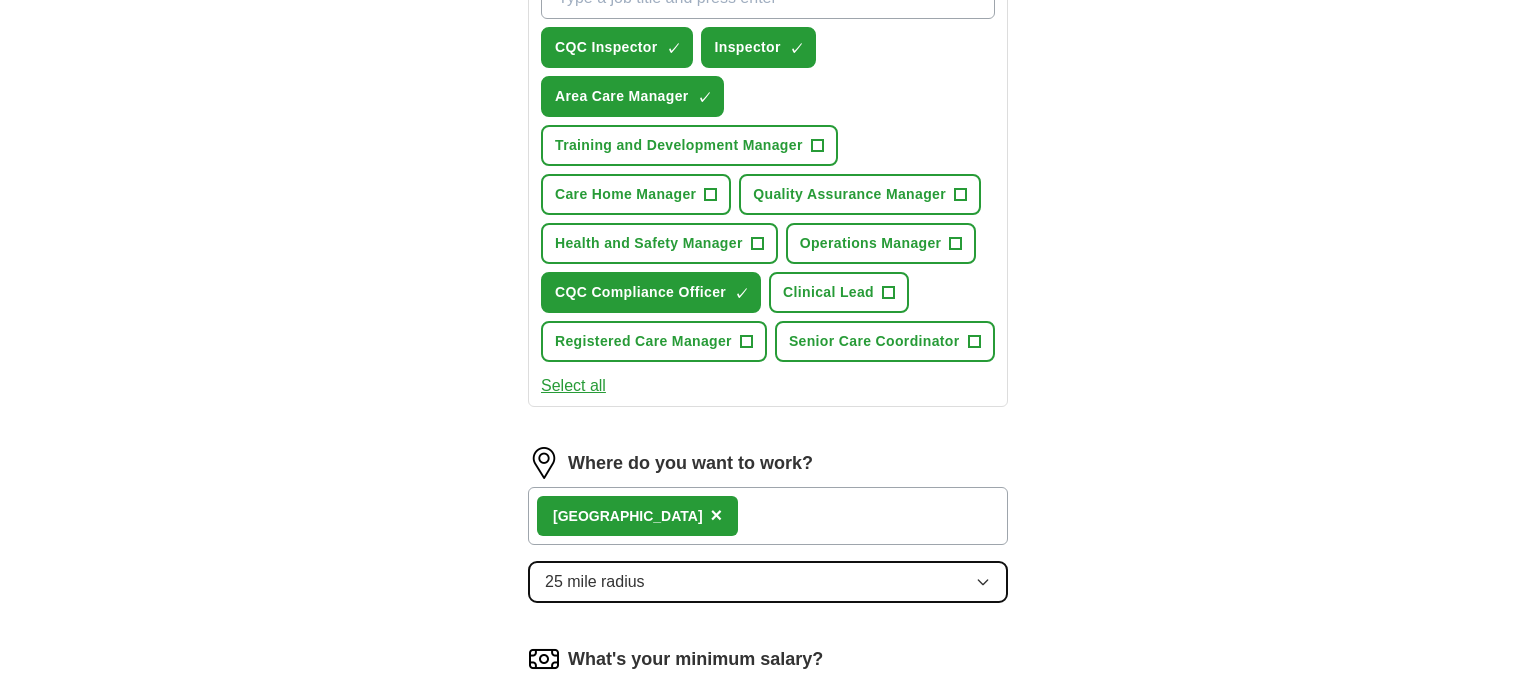 click on "25 mile radius" at bounding box center (768, 582) 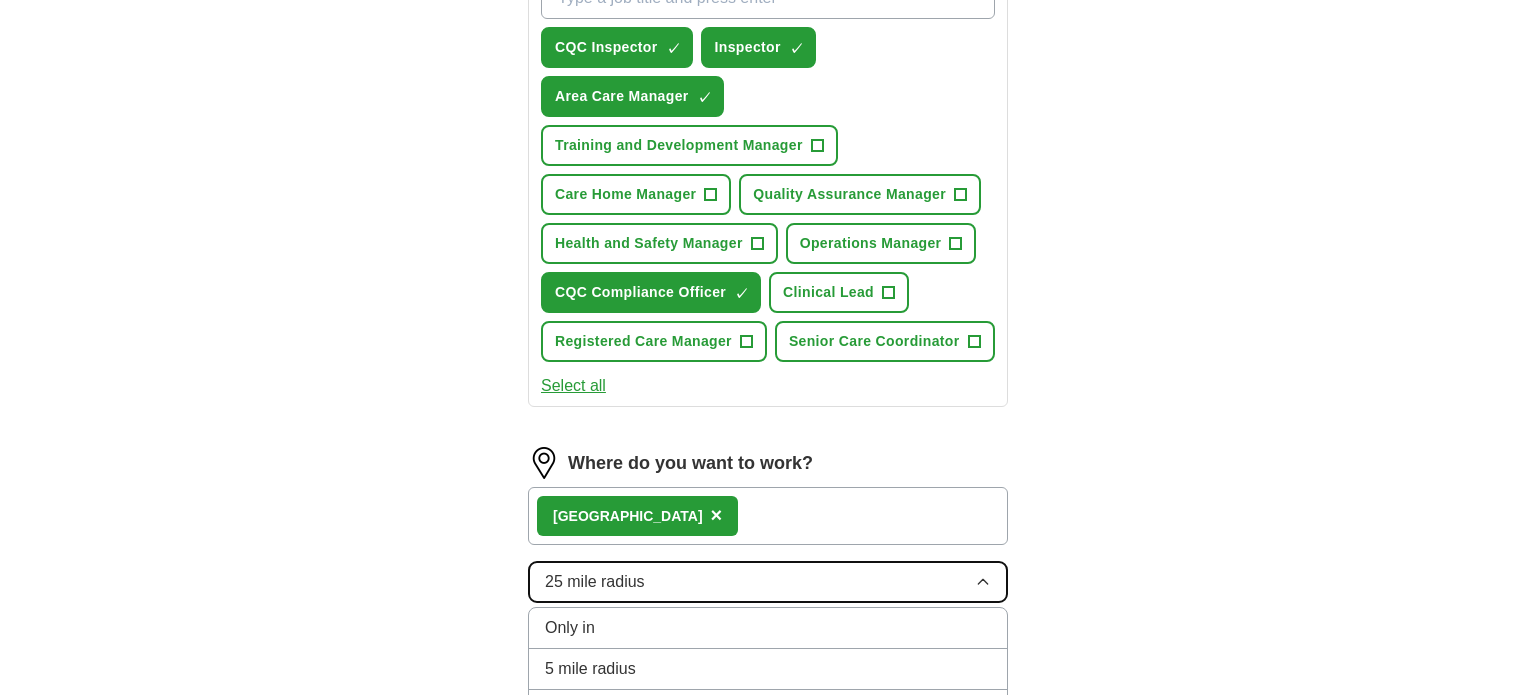 click on "25 mile radius" at bounding box center (768, 582) 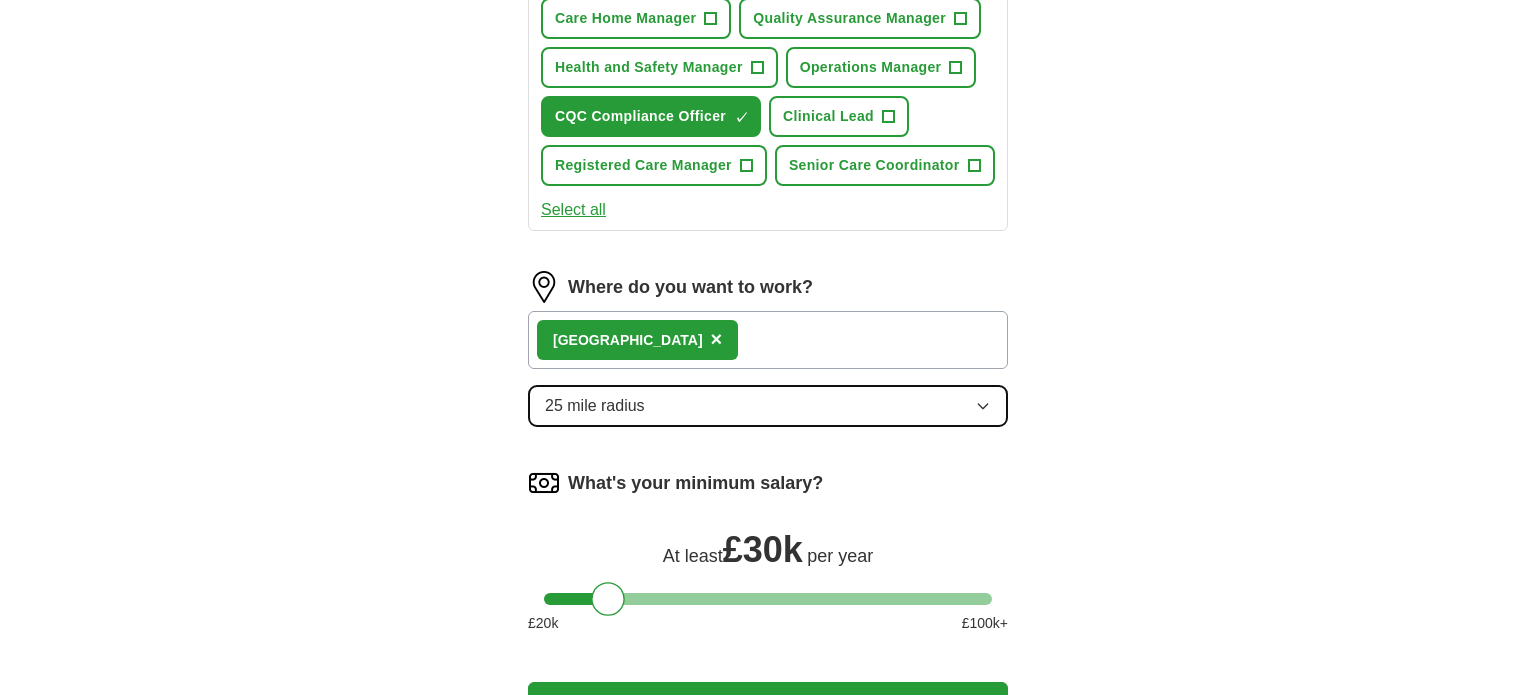 scroll, scrollTop: 939, scrollLeft: 0, axis: vertical 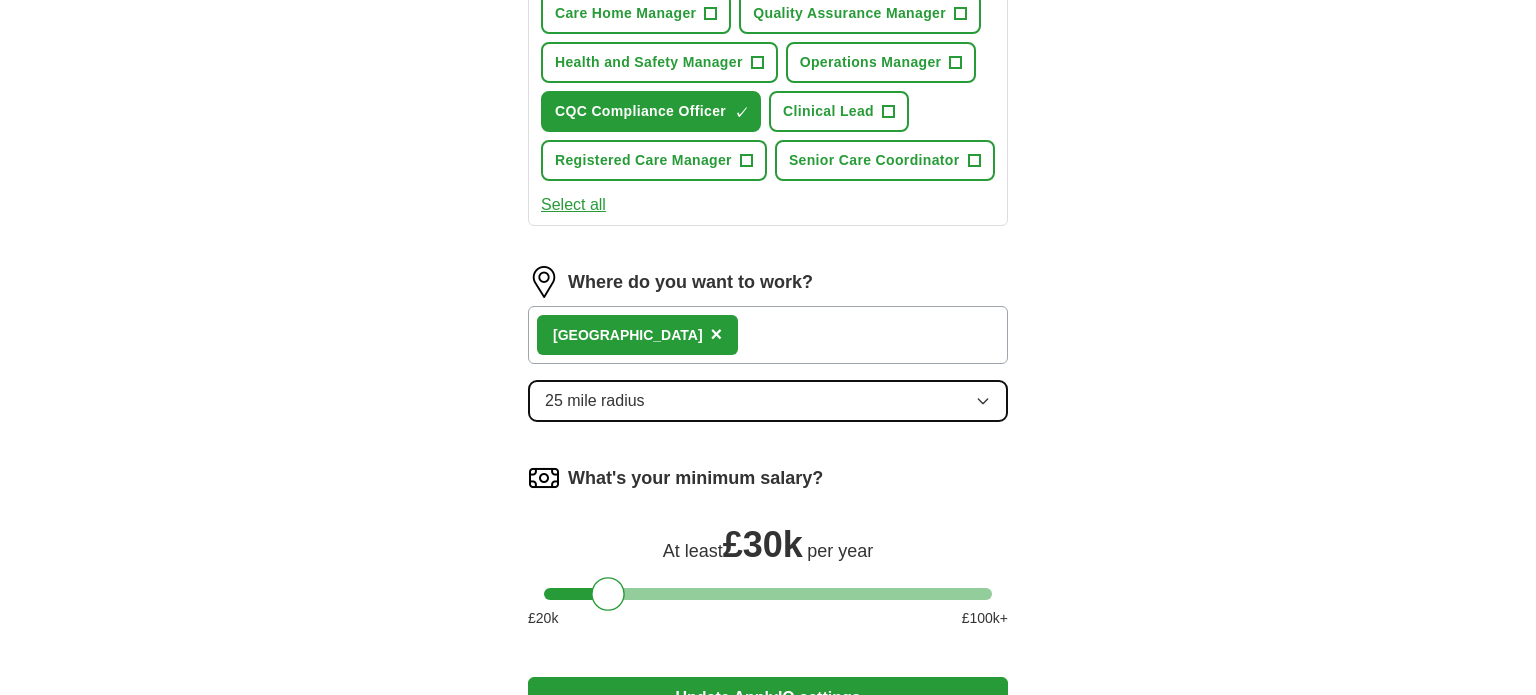 click on "25 mile radius" at bounding box center (595, 401) 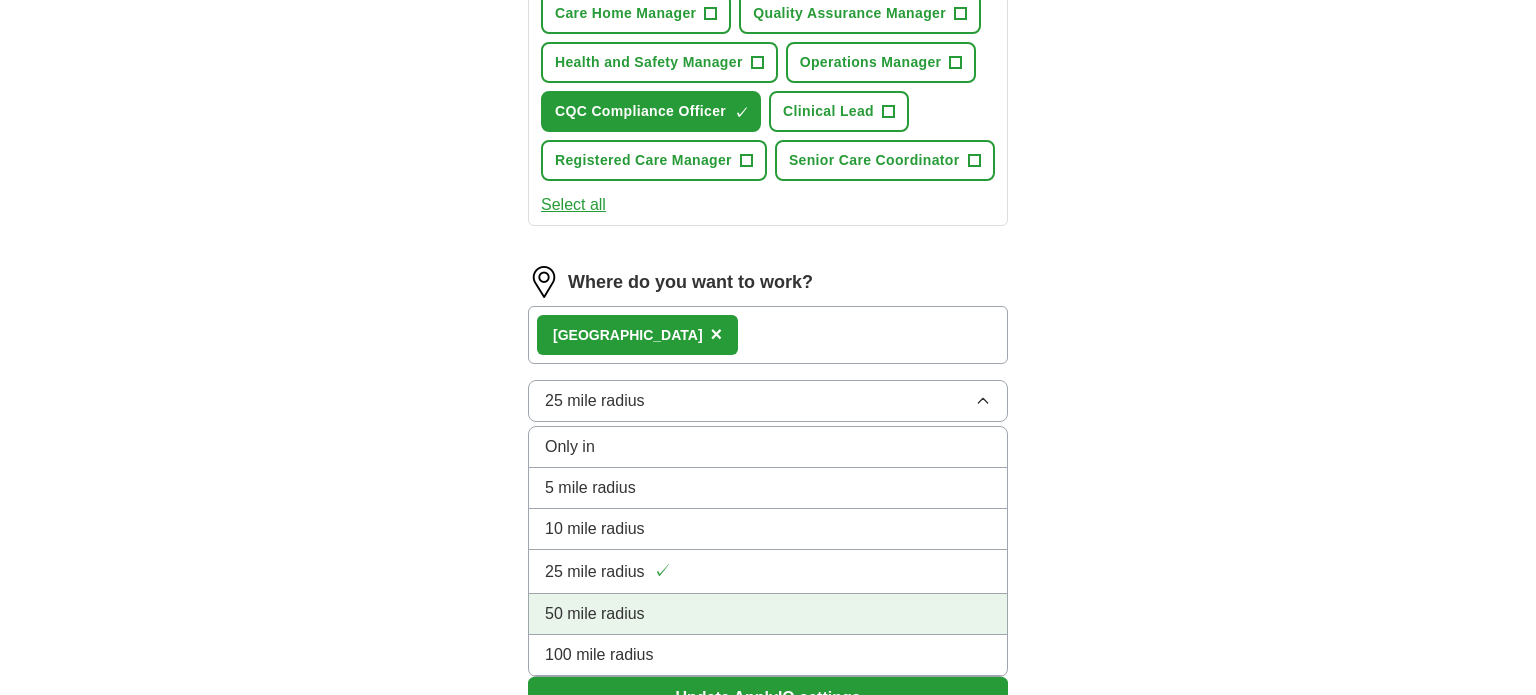 click on "50 mile radius" at bounding box center (595, 614) 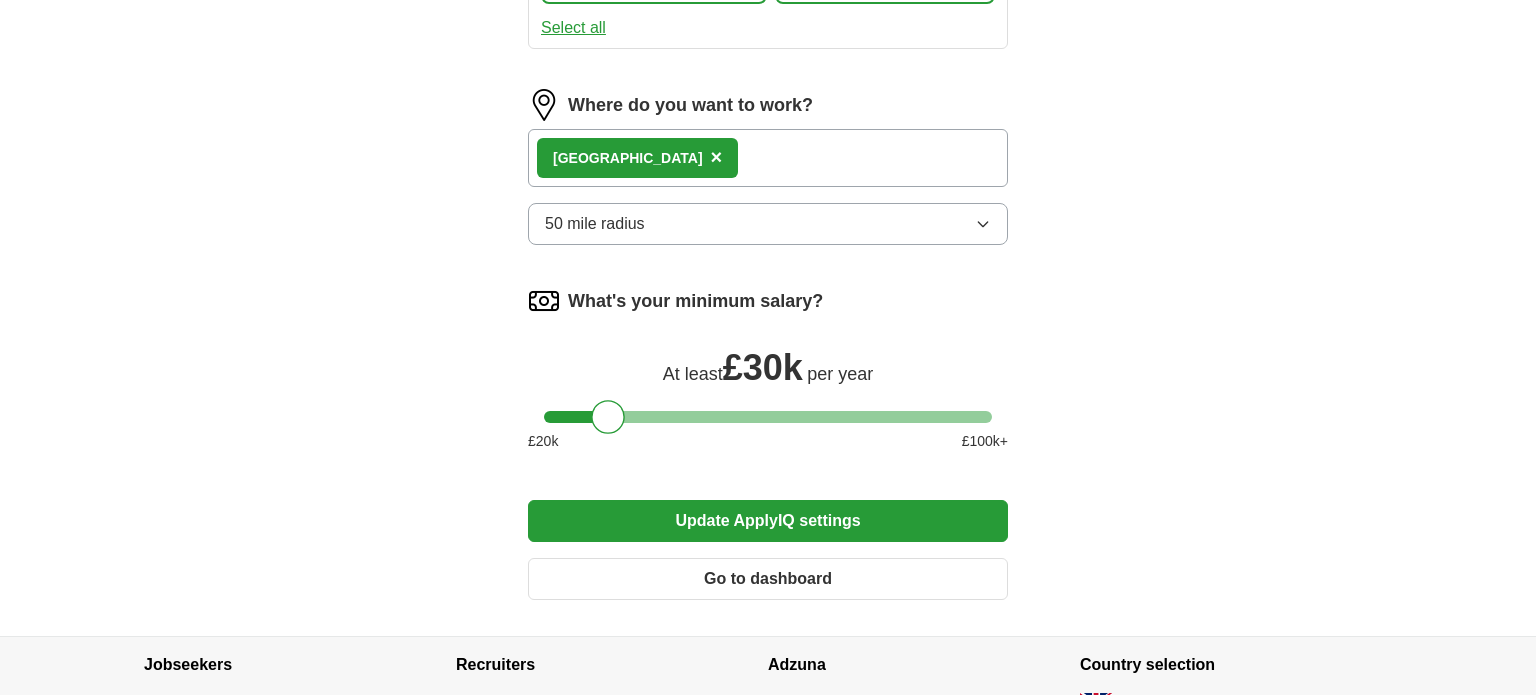 scroll, scrollTop: 1118, scrollLeft: 0, axis: vertical 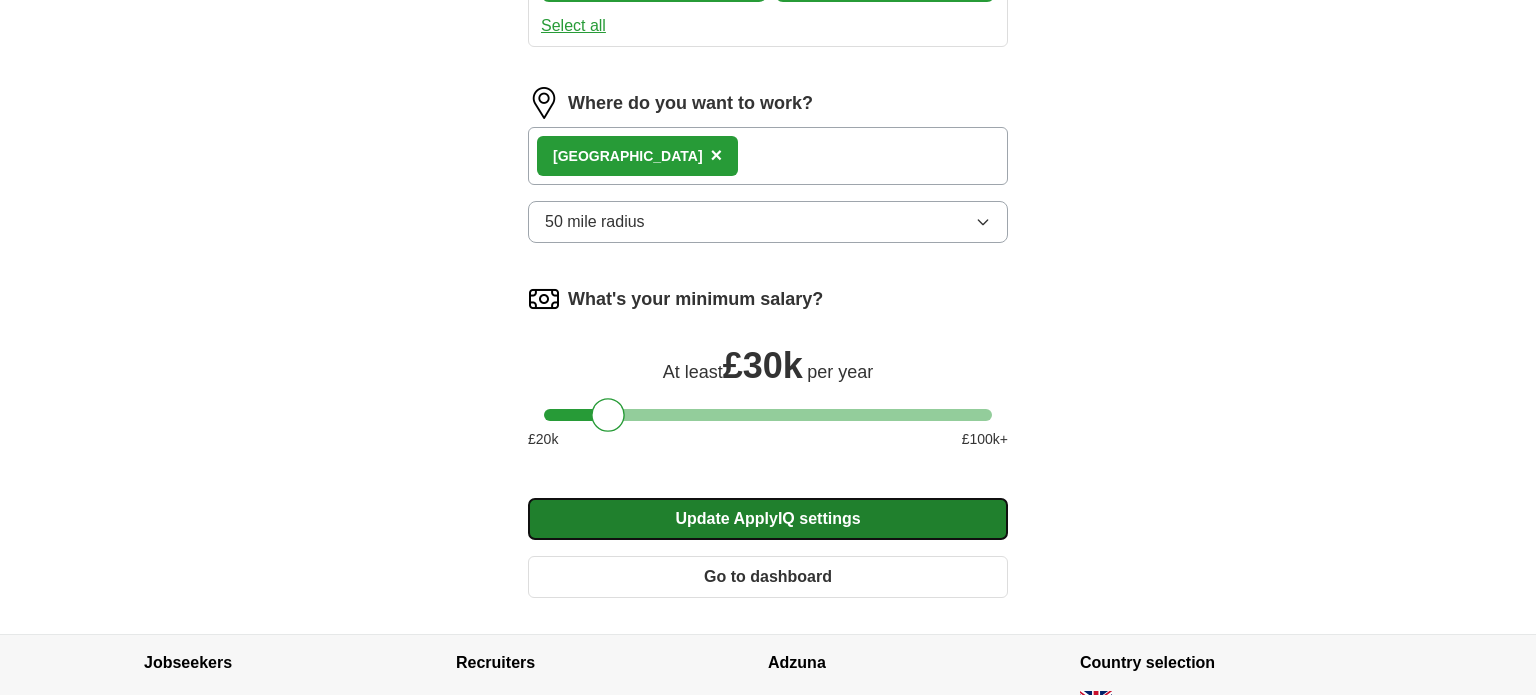 click on "Update ApplyIQ settings" at bounding box center [768, 519] 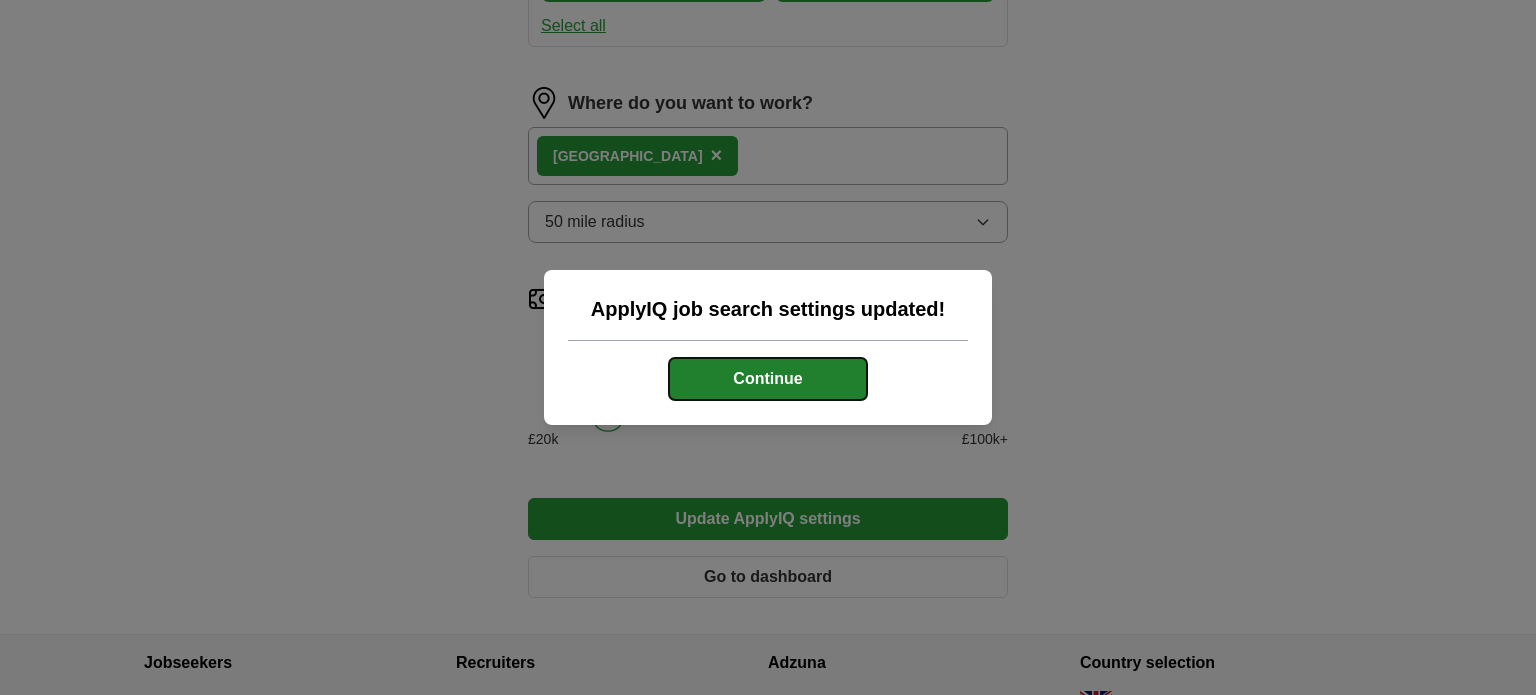 click on "Continue" at bounding box center (768, 379) 